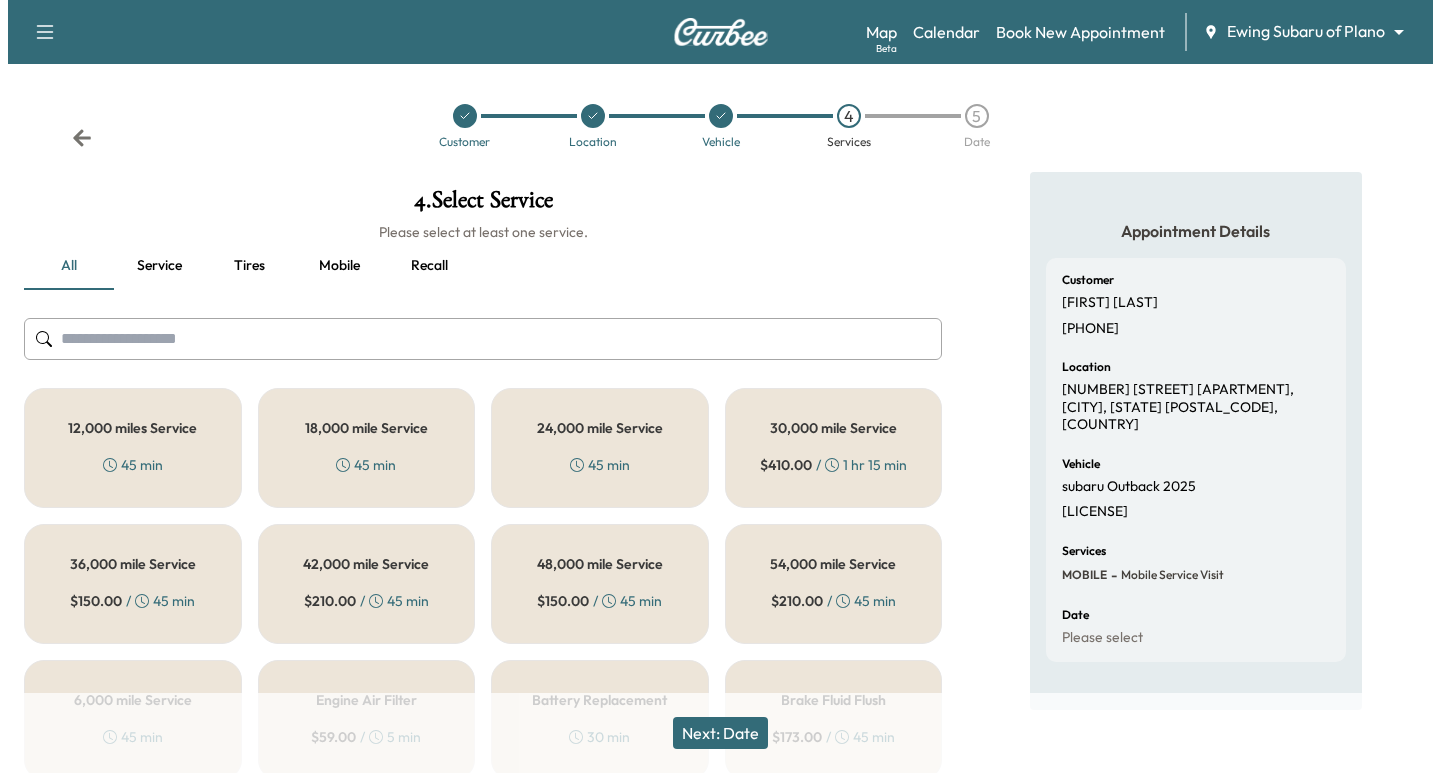 scroll, scrollTop: 0, scrollLeft: 0, axis: both 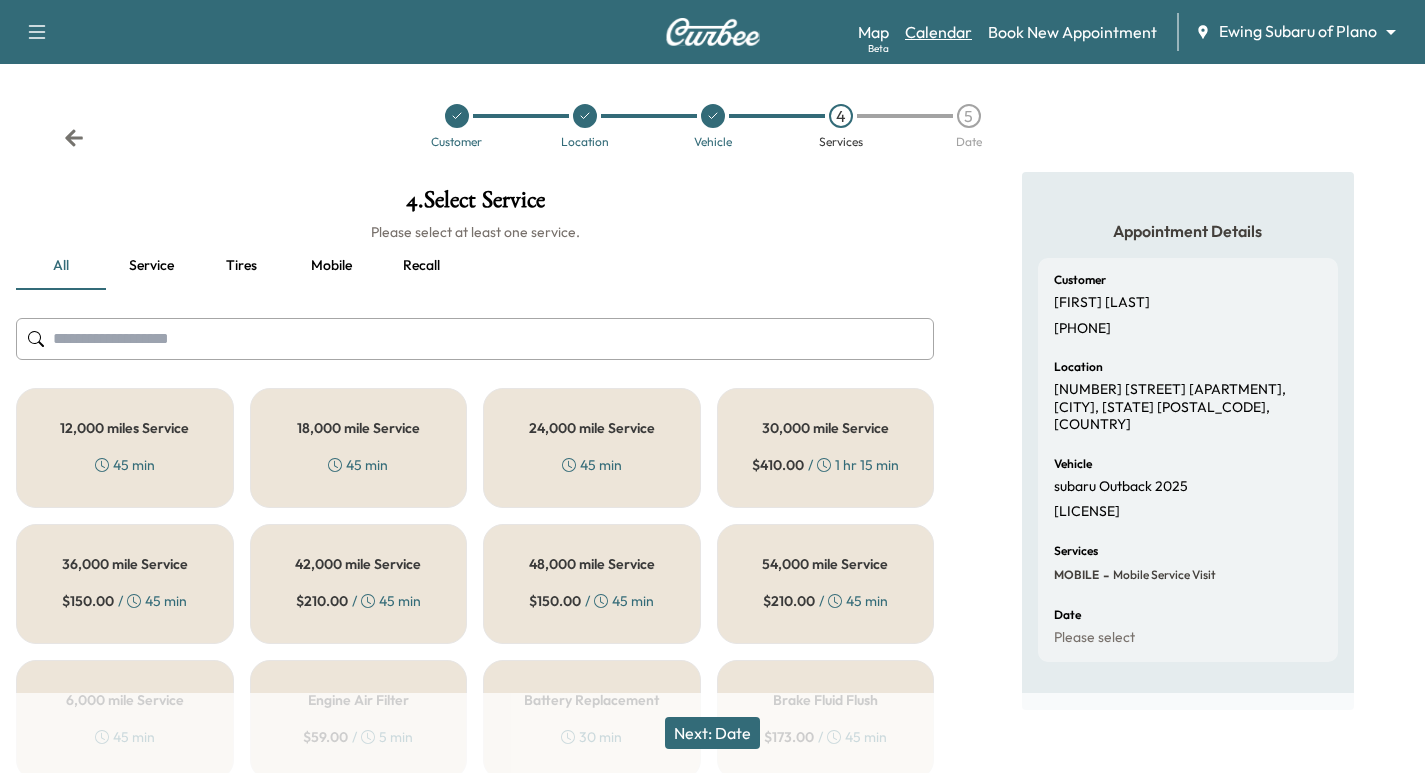 click on "Calendar" at bounding box center [938, 32] 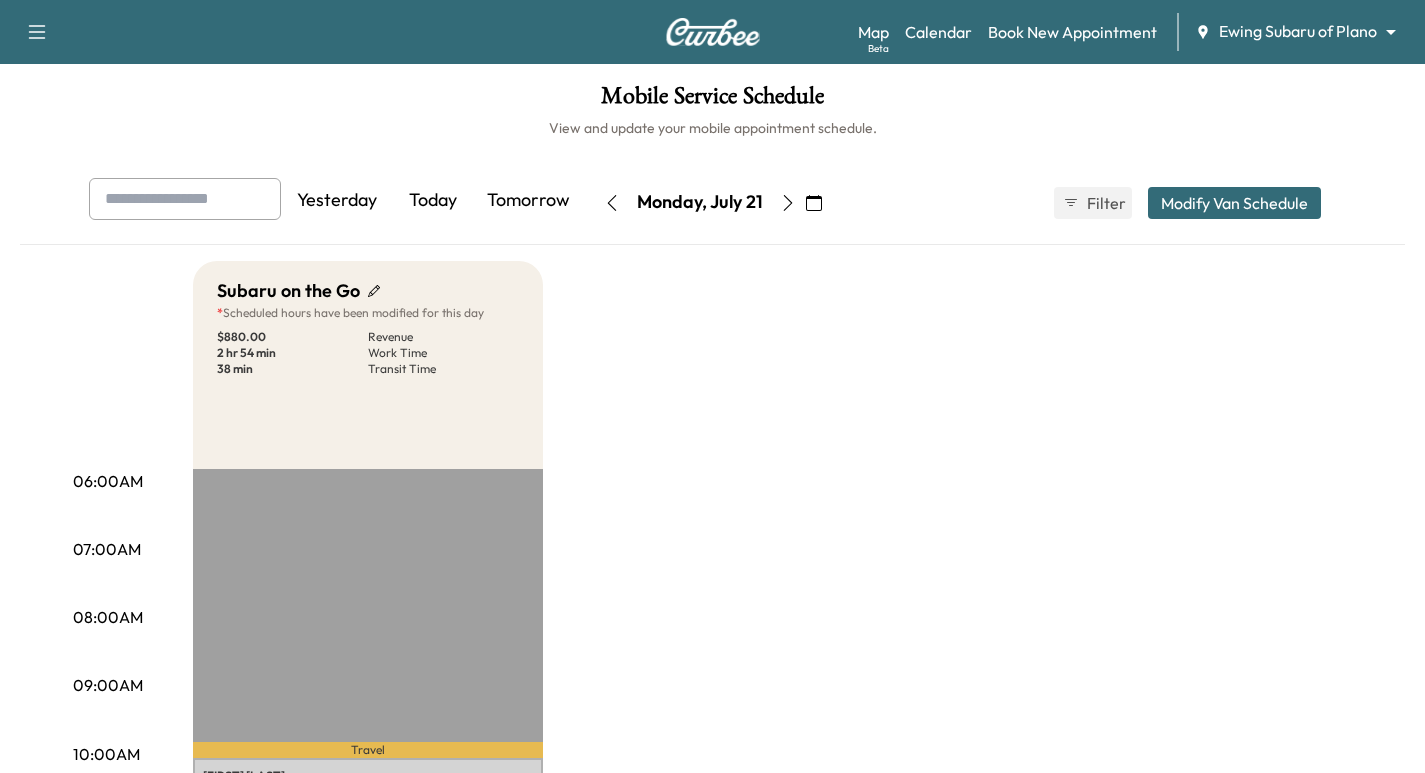 click on "Support Log Out Map Beta Calendar Book New Appointment Ewing Subaru of Plano ******** ​ Mobile Service Schedule View and update your mobile appointment schedule. Yesterday Today Tomorrow Monday, July 21 July 2025 S M T W T F S   29   30   1   2   3   4   5   6   7   8   9   10   11   12   13   14   15   16   17   18   19   20   21   22   23   24   25   26   27   28   29   30   31   1 Cancel Done Filter Modify Van Schedule Modify Van Schedule Van Schedule for  Monday, July 21, 2025 *  Schedule modified Shift Start Shift End Subaru on the Go * 10:00 am ** Start 4:00 pm ** Start Inactive Last Modified by  [FIRST] [LAST]  @   11:02 AM  on July 17, 2025 Cancel Save & Close 06:00AM 07:00AM 08:00AM 09:00AM 10:00AM 11:00AM 12:00PM 01:00PM 02:00PM 03:00PM 04:00PM 05:00PM 06:00PM 07:00PM 08:00PM 09:00PM 10:00PM Subaru on the Go *  Scheduled hours have been modified for this day $ 880.00 Revenue 2 hr 54 min Work Time 38 min Transit Time Travel [FIRST]   [LAST]   $ 440.00 [TIME]  -  [TIME] Travel [FIRST]" at bounding box center [712, 386] 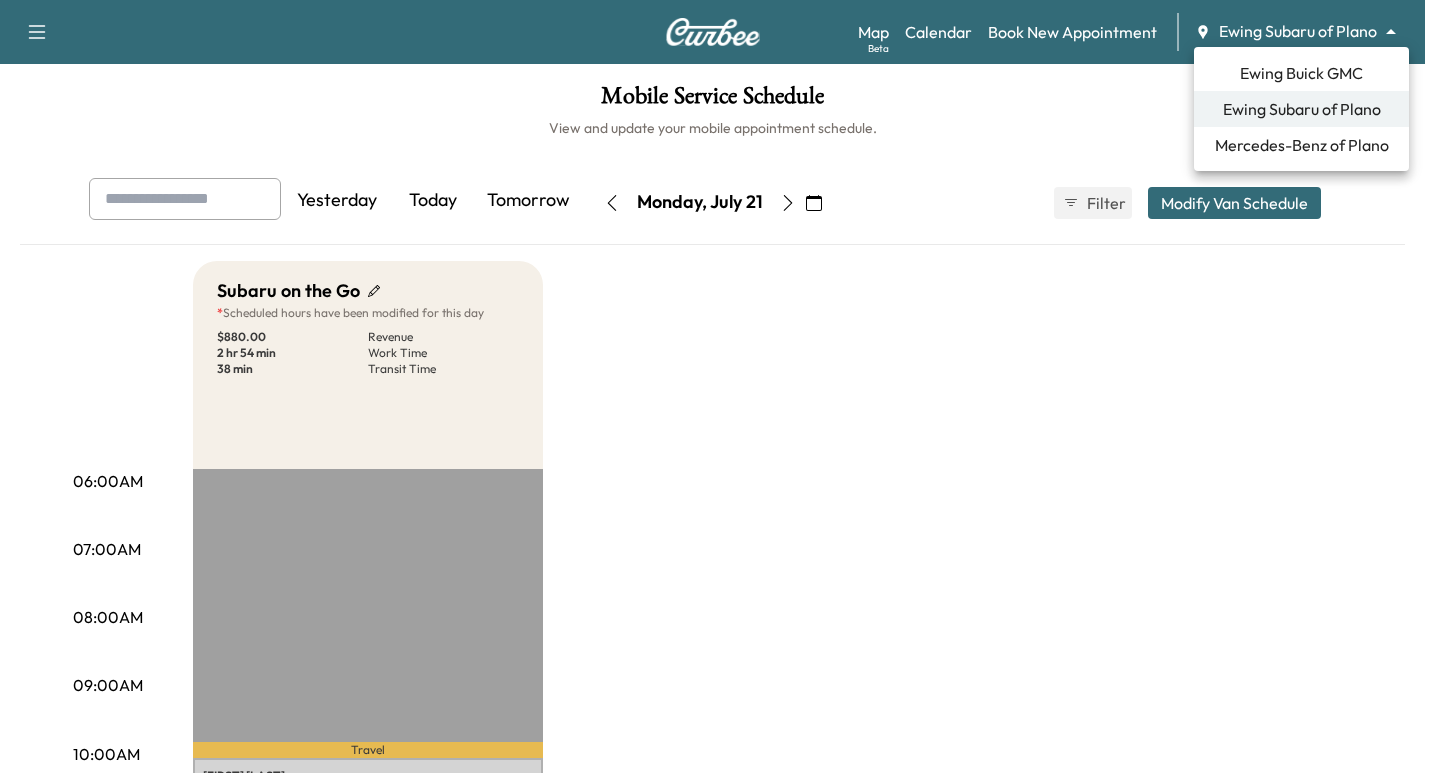 drag, startPoint x: 1266, startPoint y: 68, endPoint x: 1258, endPoint y: 87, distance: 20.615528 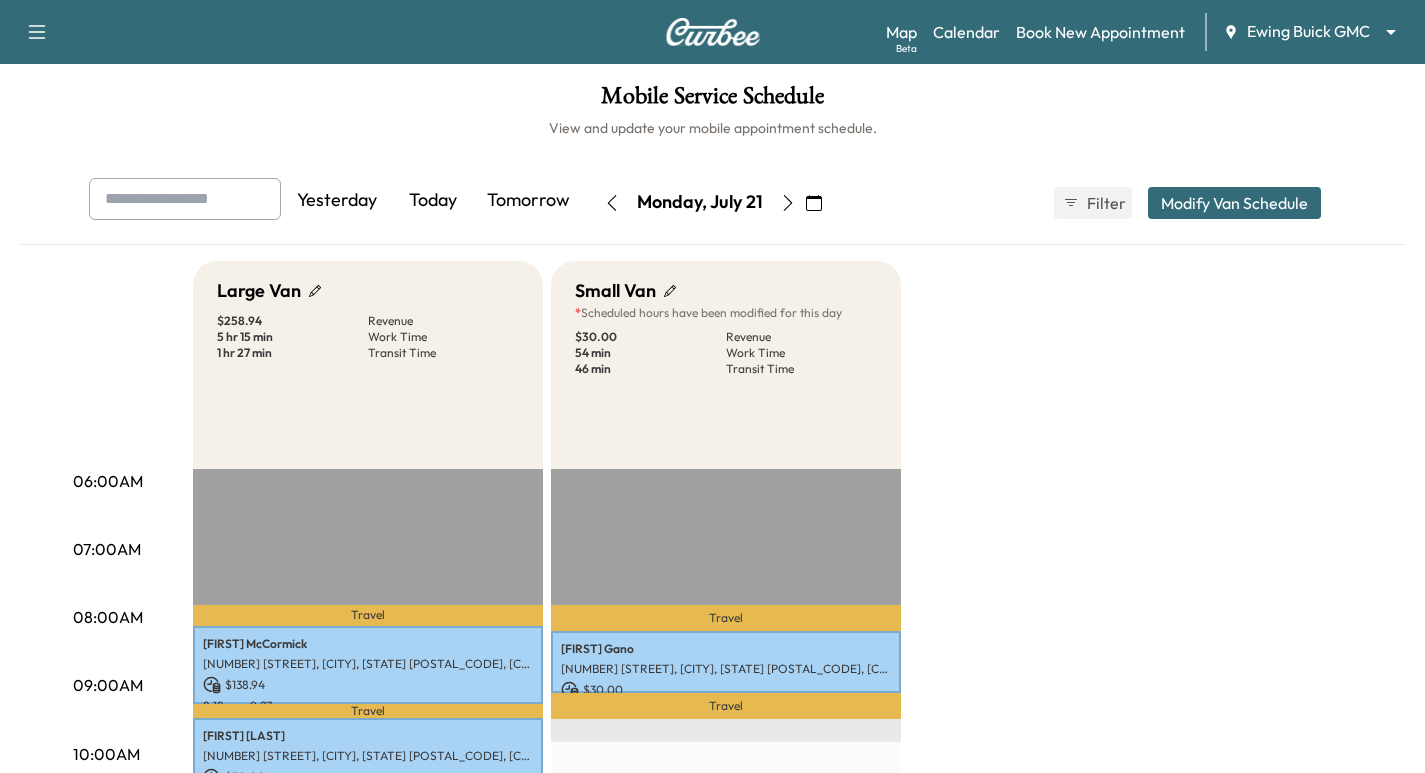 click at bounding box center [185, 199] 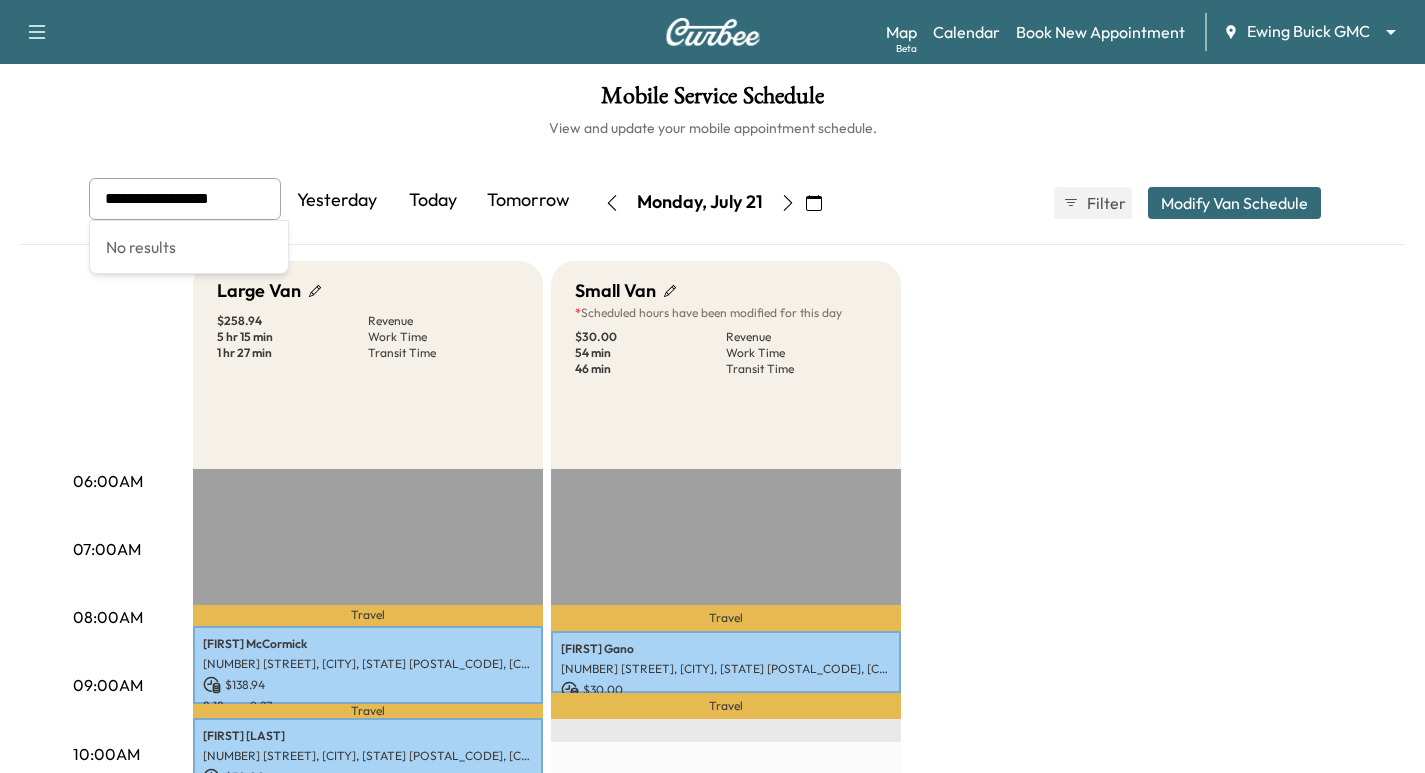 click at bounding box center [261, 199] 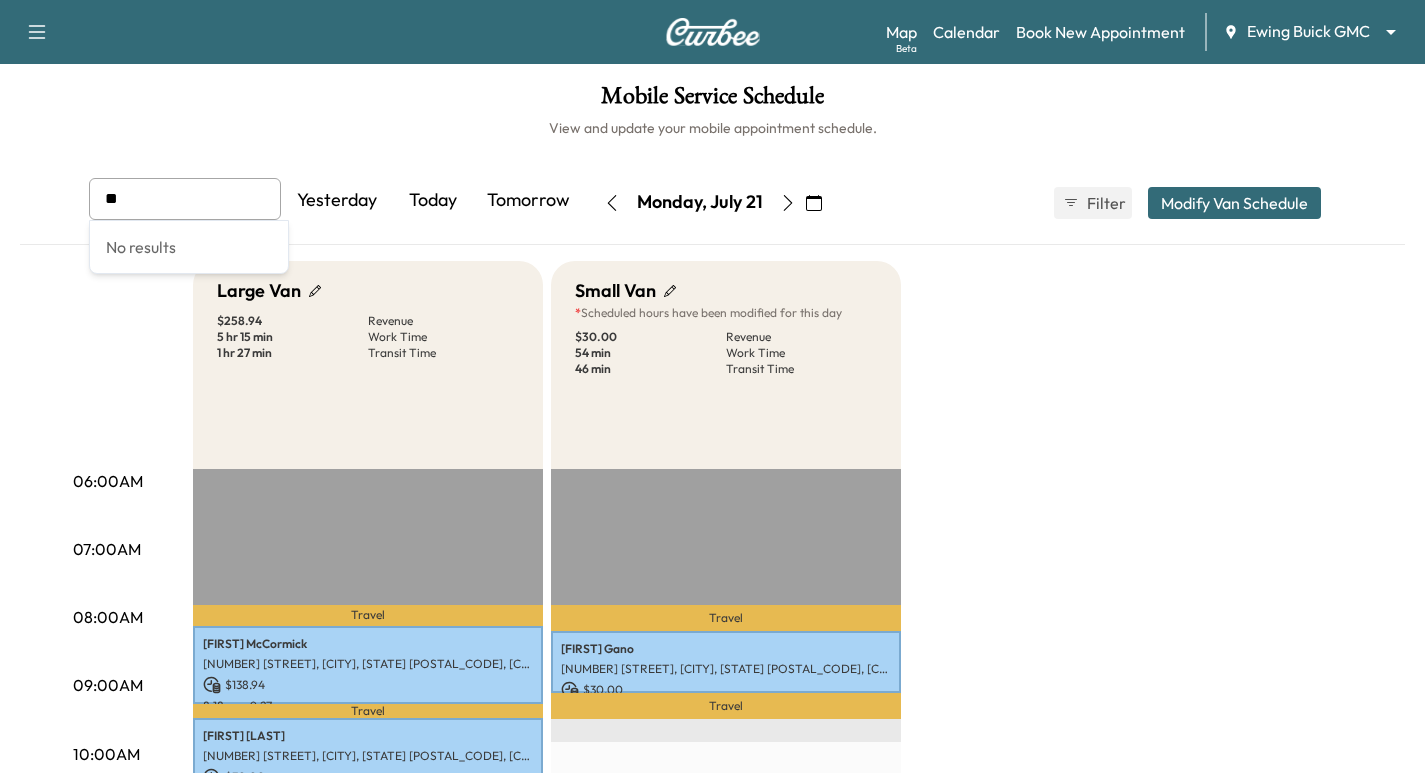 type on "*" 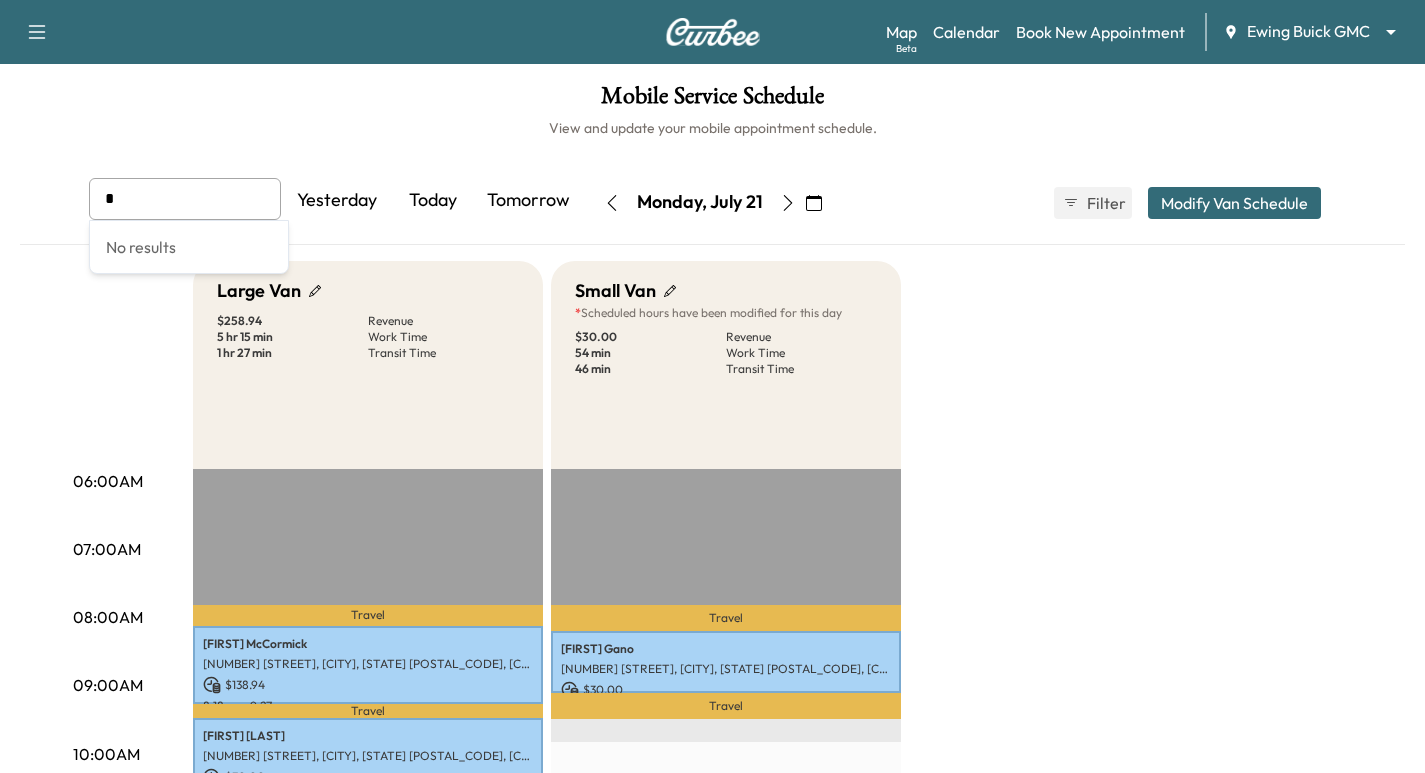 type 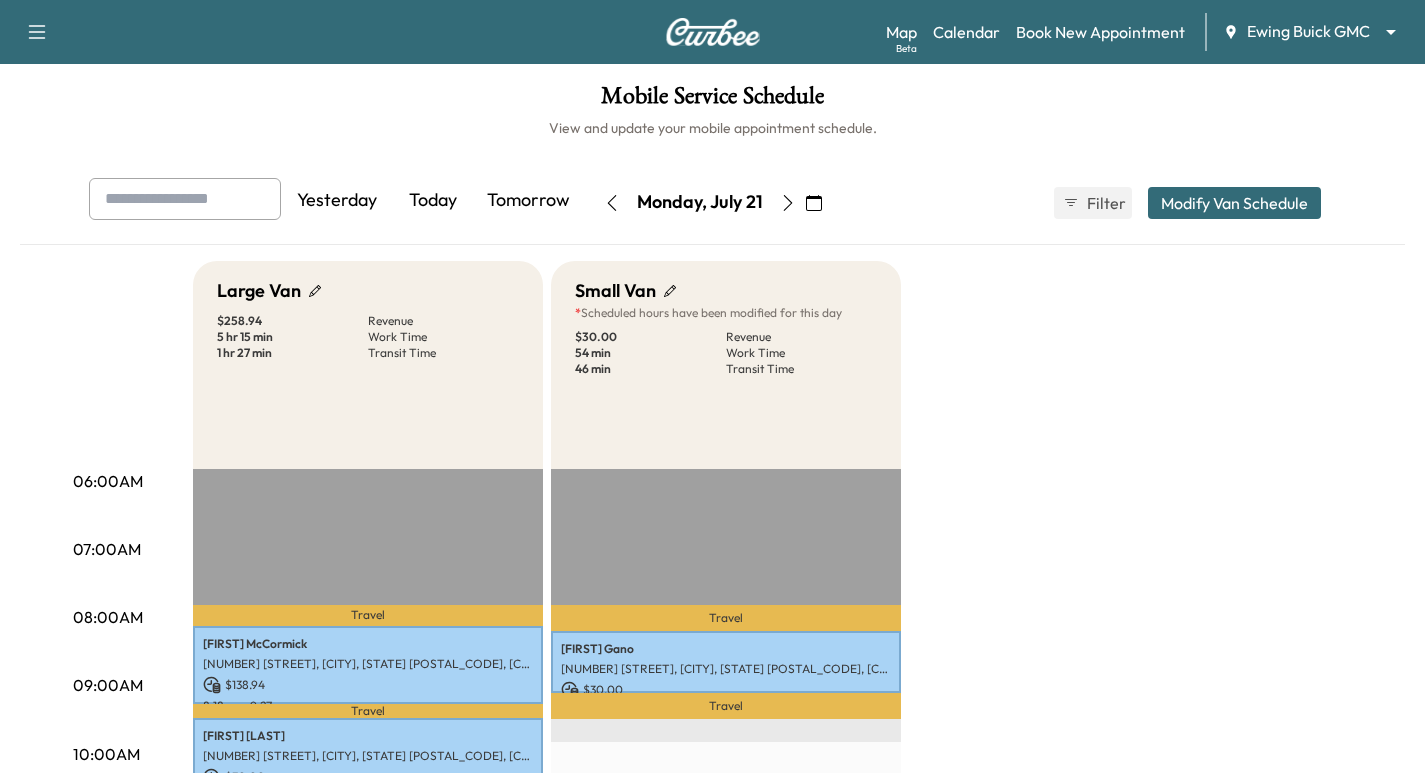 click on "Mobile Service Schedule View and update your mobile appointment schedule. Yesterday Today Tomorrow Monday, July 21 July 2025 S M T W T F S   29   30   1   2   3   4   5   6   7   8   9   10   11   12   13   14   15   16   17   18   19   20   21   22   23   24   25   26   27   28   29   30   31   1 Cancel Done Filter Modify Van Schedule Modify Van Schedule Van Schedule for  Monday, July 21, 2025 *  Schedule modified Shift Start Shift End Small Van * 8:00 am * Start 10:45 am ***** Start Inactive Last Modified by  [FIRST] [LAST]  @   11:00 AM  on July 17, 2025 Large Van 8:00 am * Start 4:00 pm ** Start Inactive Cancel Save & Close 06:00AM 07:00AM 08:00AM 09:00AM 10:00AM 11:00AM 12:00PM 01:00PM 02:00PM 03:00PM 04:00PM 05:00PM 06:00PM 07:00PM 08:00PM 09:00PM 10:00PM Large Van $ 258.94 Revenue 5 hr 15 min Work Time 1 hr 27 min Transit Time Travel [FIRST]   [LAST] [NUMBER] [STREET], [CITY], [STATE] [POSTAL_CODE], [COUNTRY]   $ 138.94 [TIME]  -  [TIME] Travel [FIRST]   [LAST] [NUMBER] [STREET], [CITY], [STATE] [POSTAL_CODE], [COUNTRY]   $ 30.00  -" at bounding box center [712, 822] 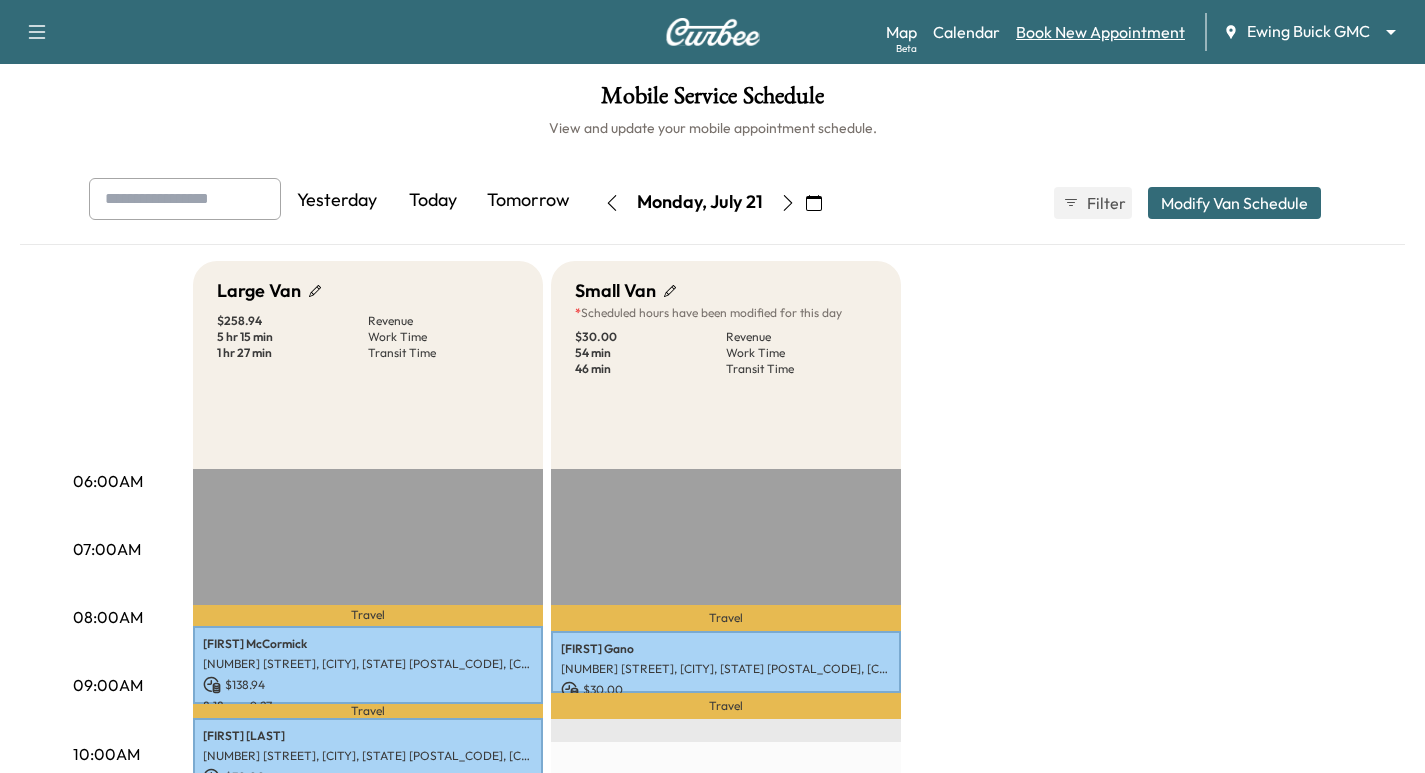 click on "Book New Appointment" at bounding box center [1100, 32] 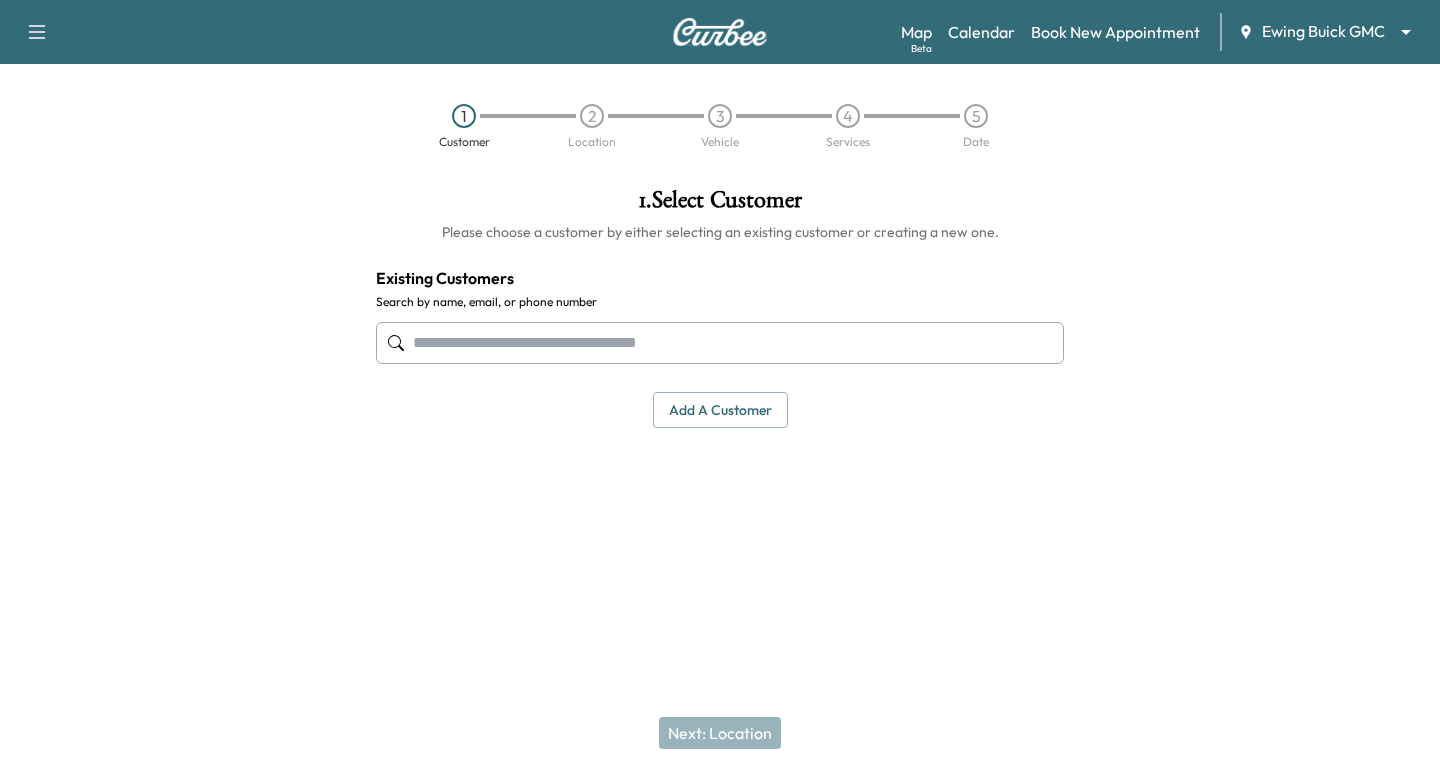 click at bounding box center [720, 343] 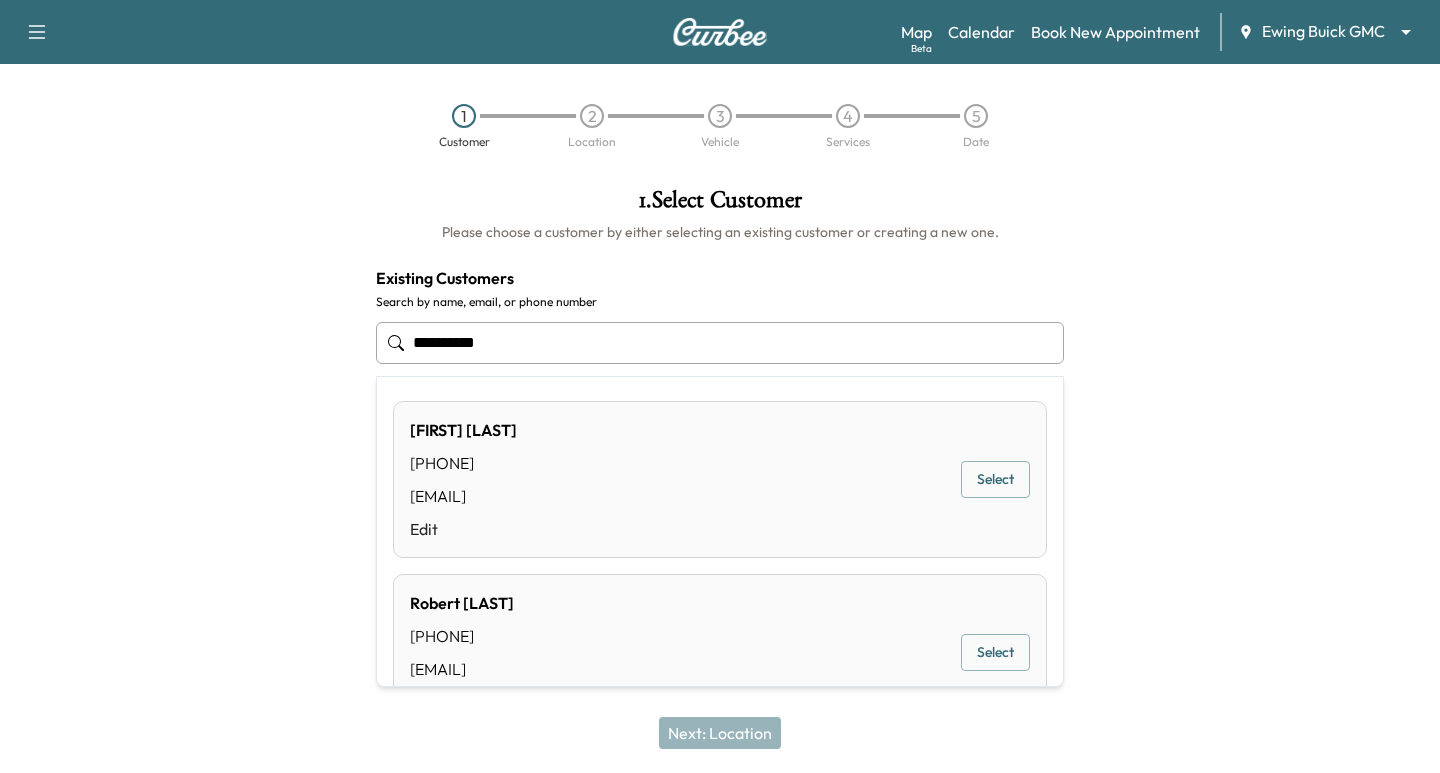 drag, startPoint x: 534, startPoint y: 344, endPoint x: 286, endPoint y: 314, distance: 249.80792 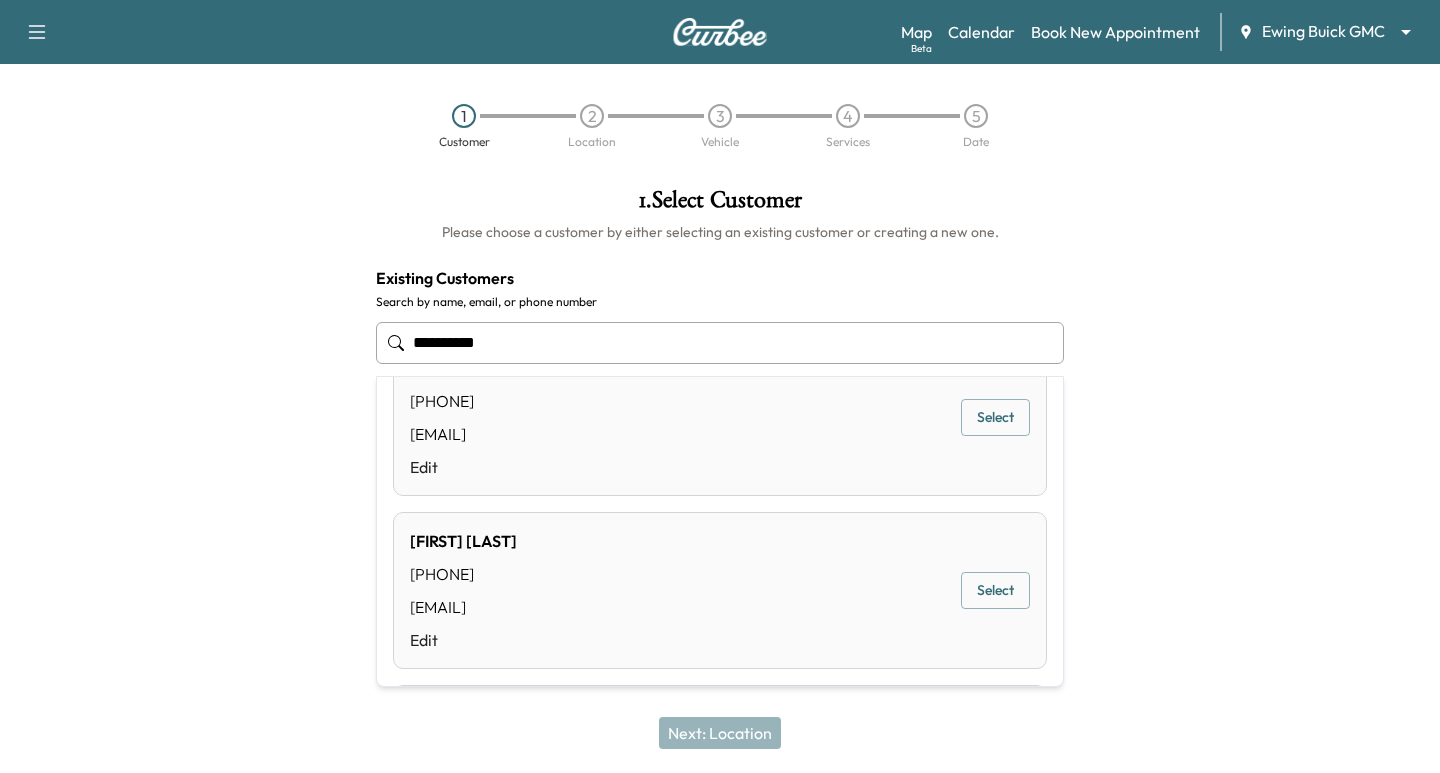 scroll, scrollTop: 225, scrollLeft: 0, axis: vertical 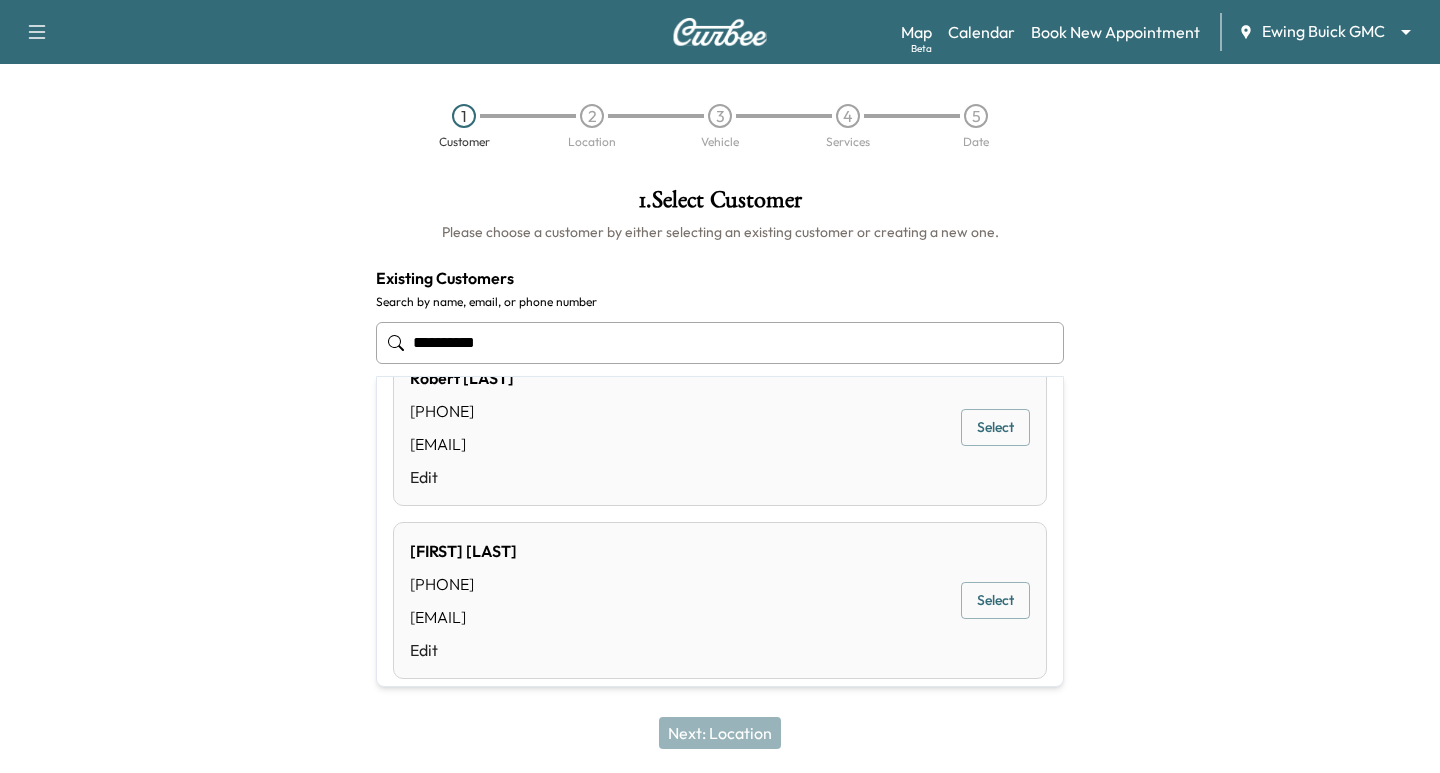 drag, startPoint x: 548, startPoint y: 346, endPoint x: 325, endPoint y: 323, distance: 224.18297 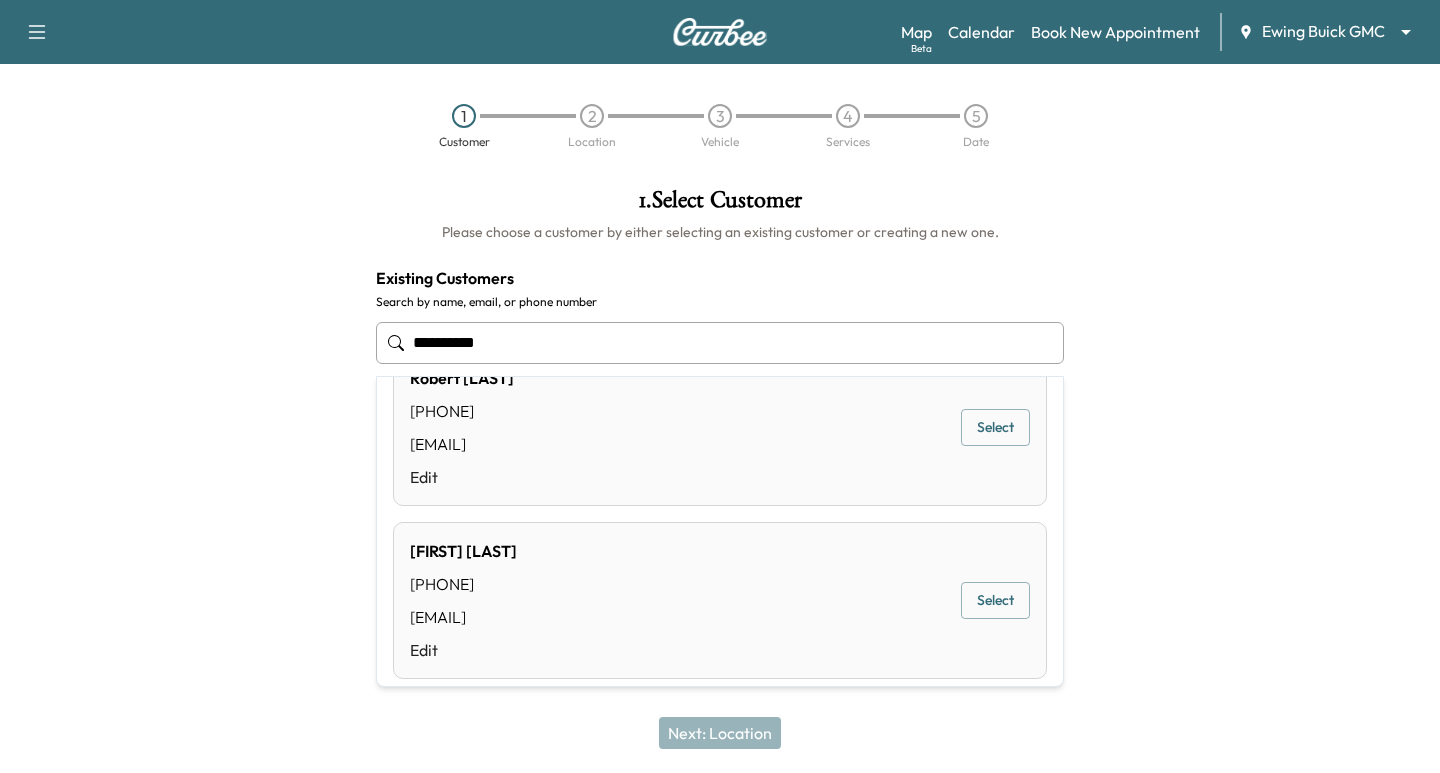 paste on "*******" 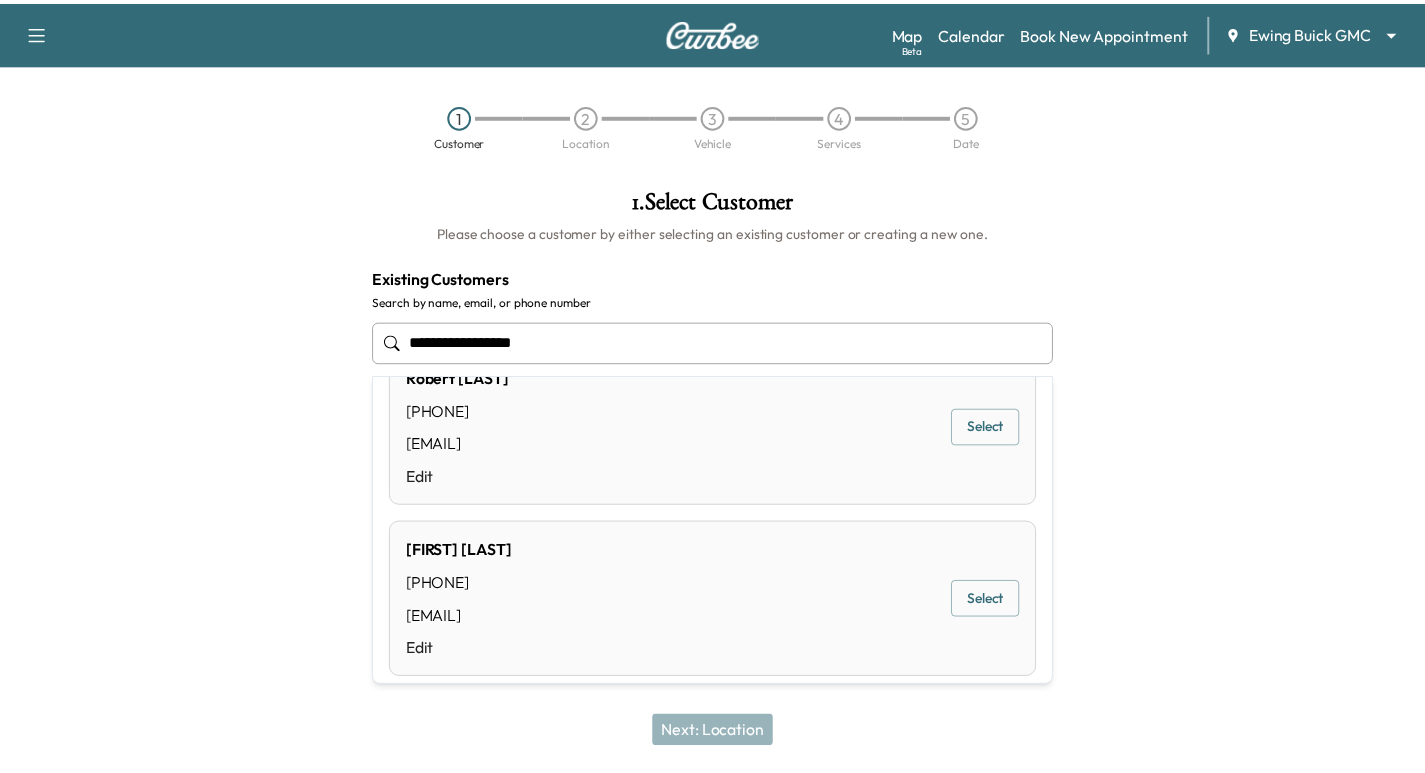 scroll, scrollTop: 0, scrollLeft: 0, axis: both 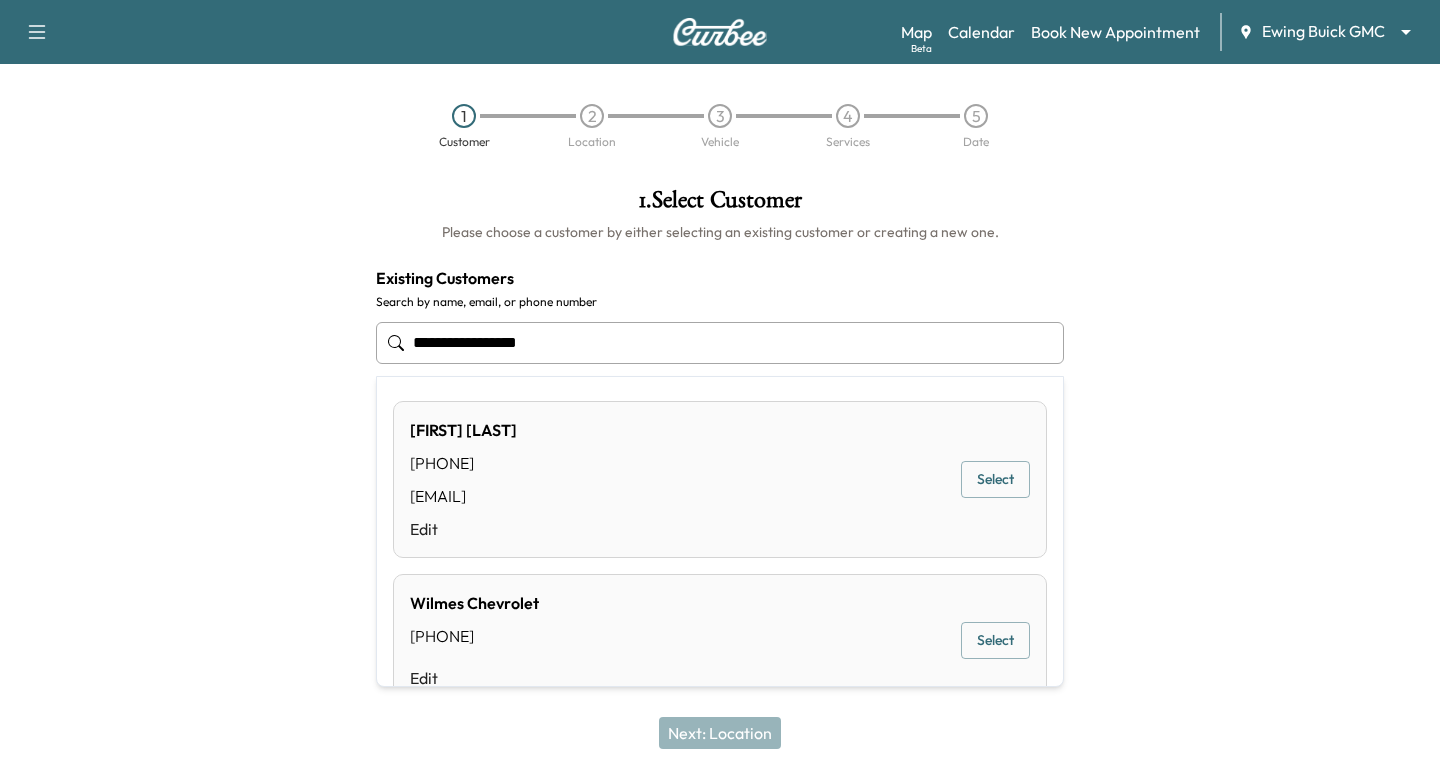 click on "Select" at bounding box center (995, 479) 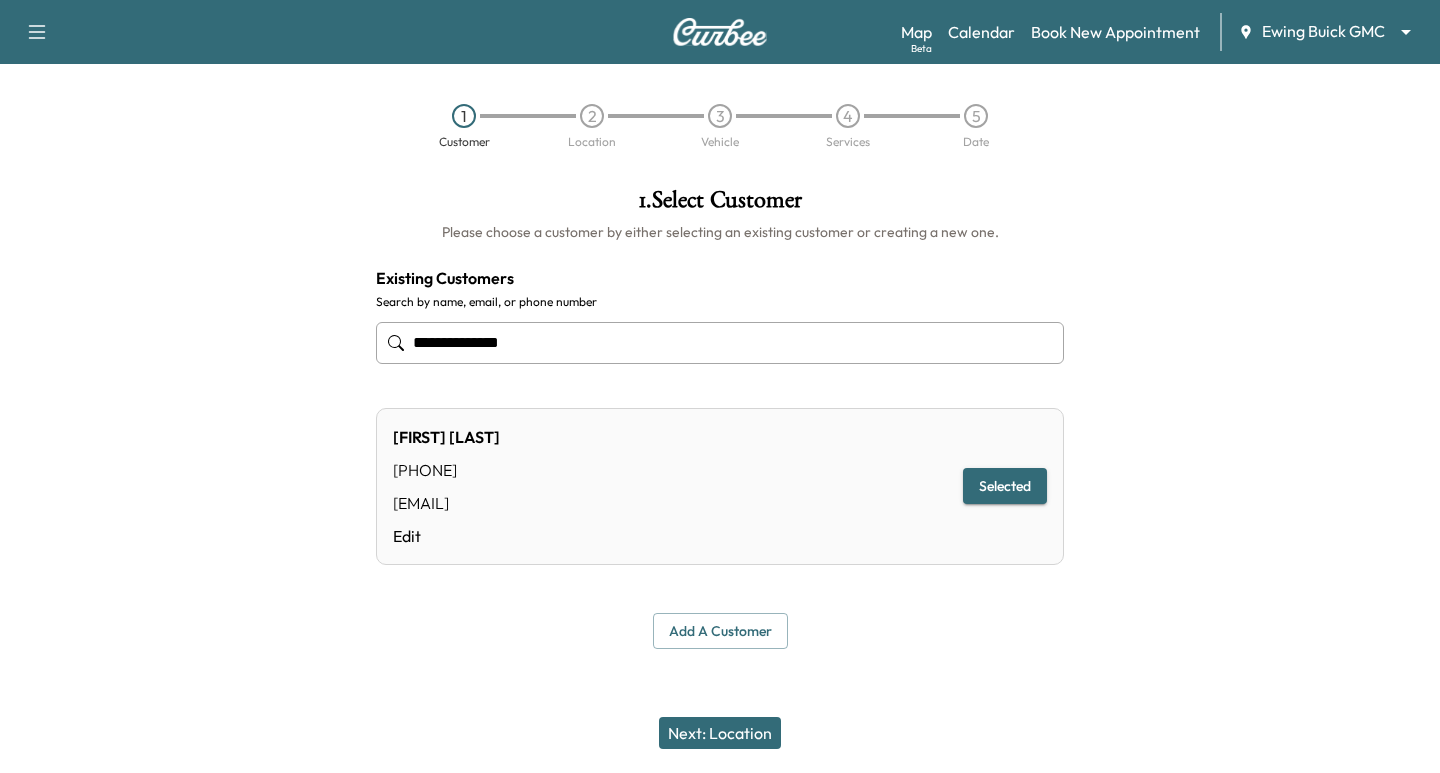 type on "**********" 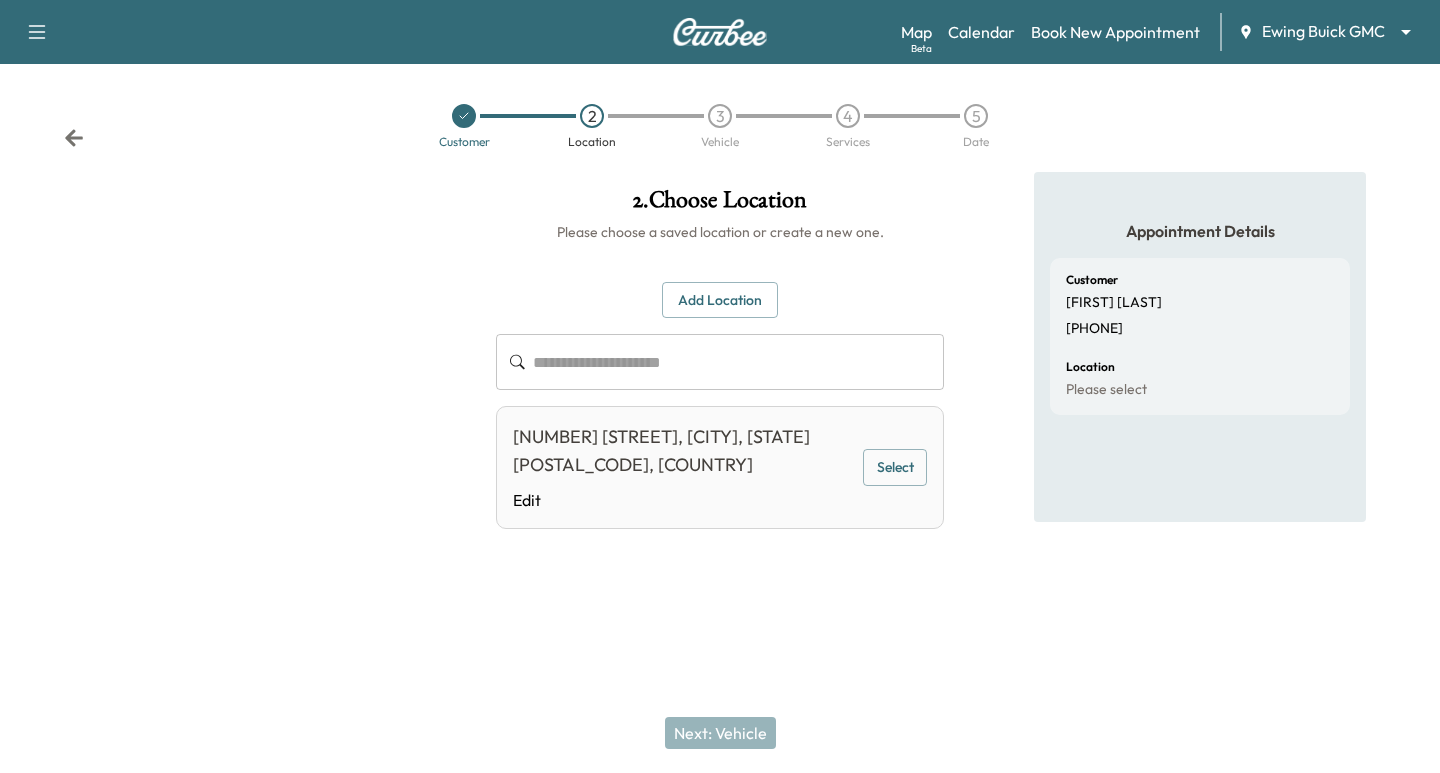 drag, startPoint x: 911, startPoint y: 450, endPoint x: 910, endPoint y: 475, distance: 25.019993 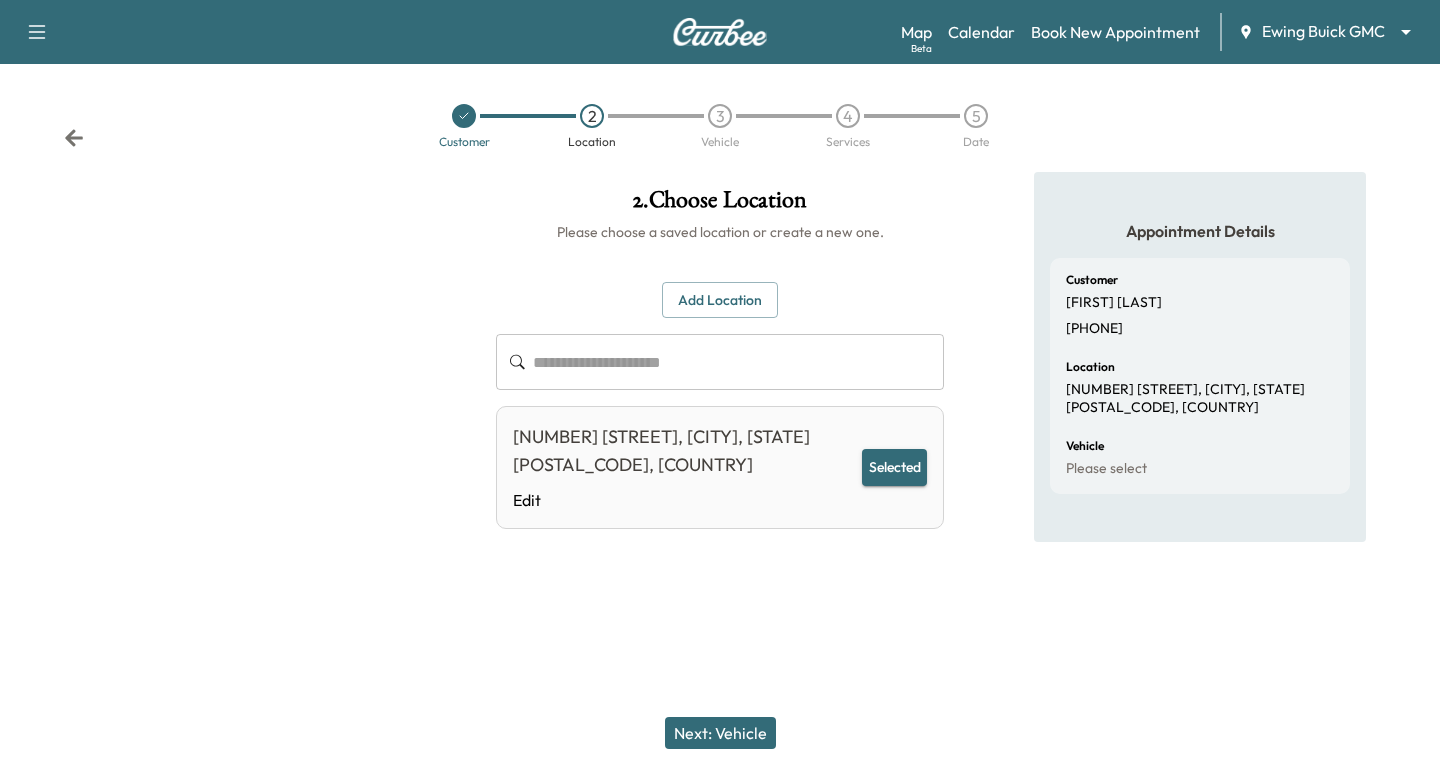 click on "Next: Vehicle" at bounding box center [720, 733] 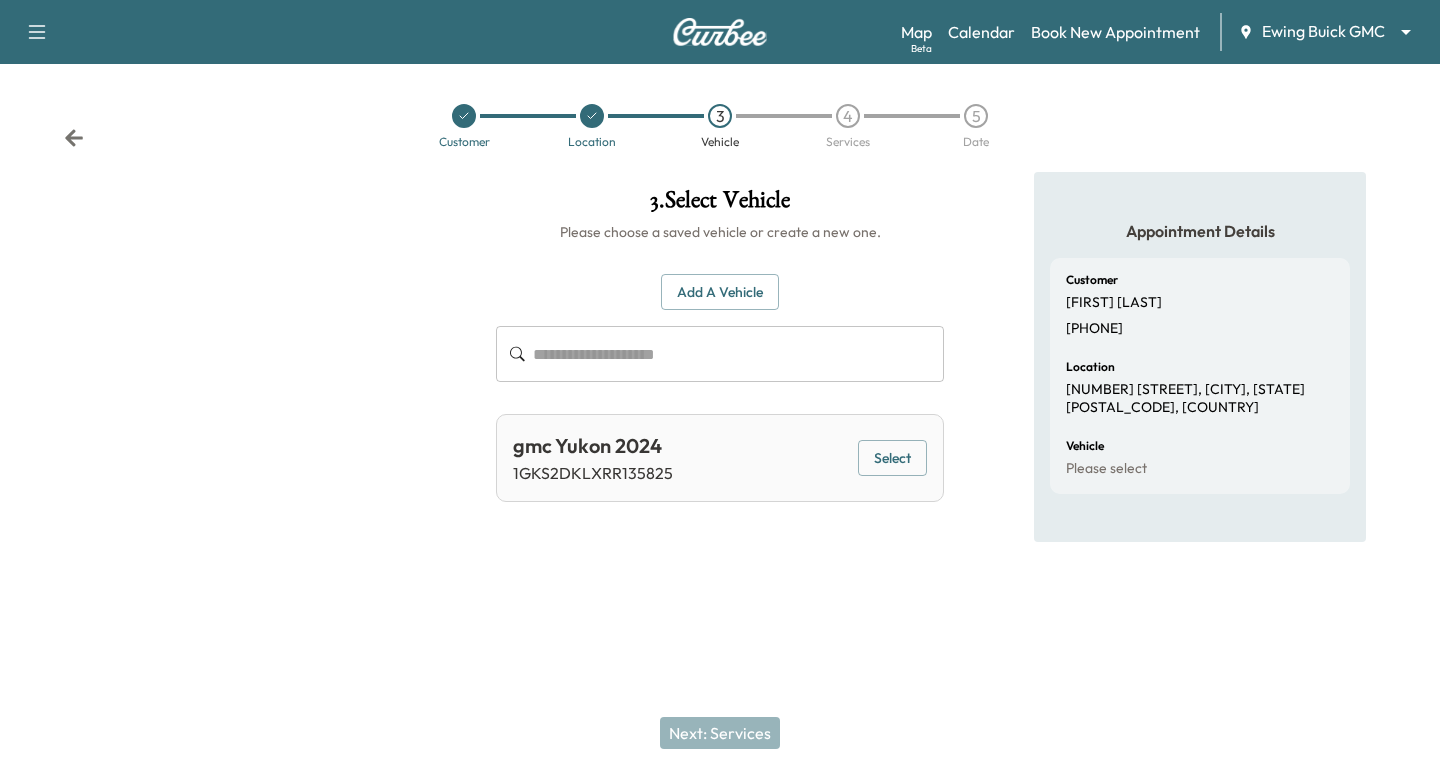 click on "Select" at bounding box center [892, 458] 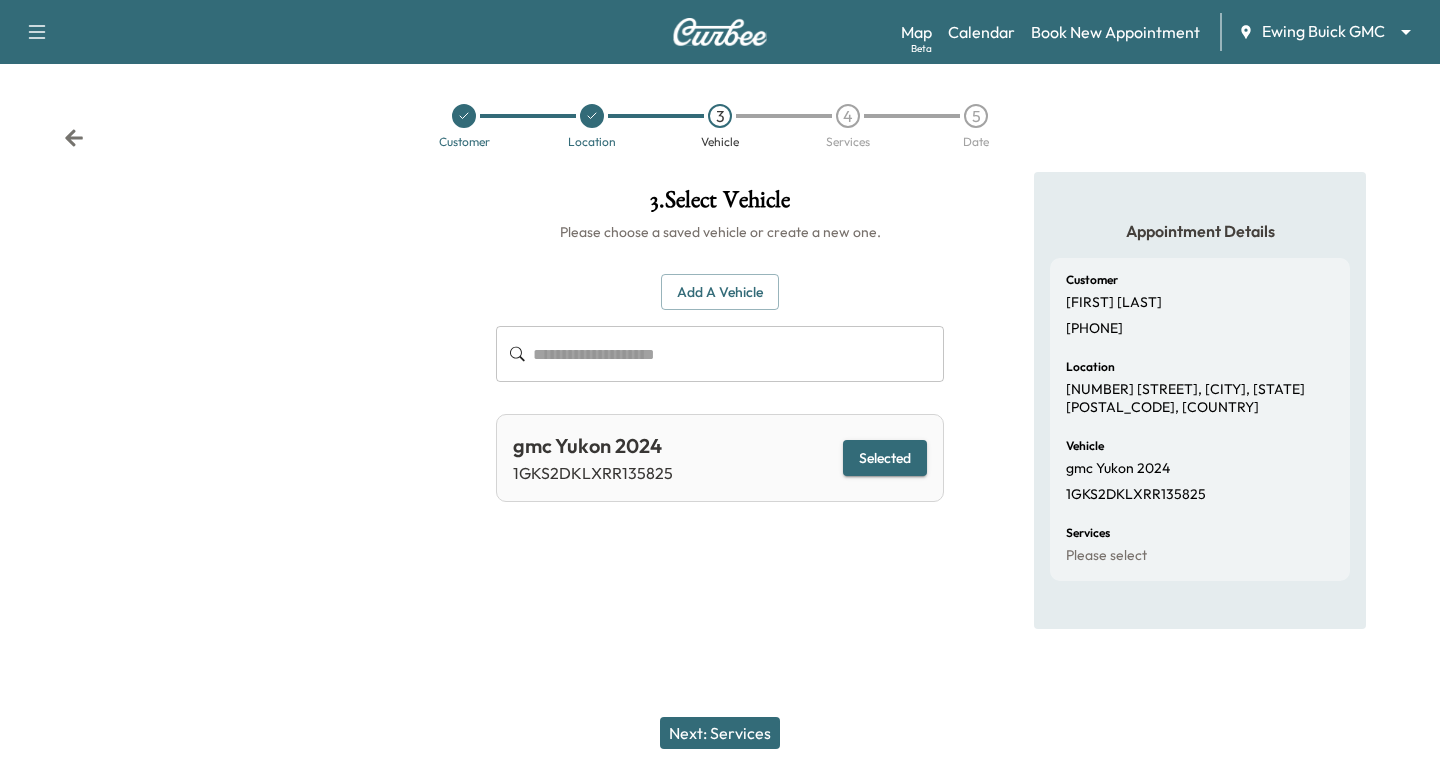 click on "Next: Services" at bounding box center [720, 733] 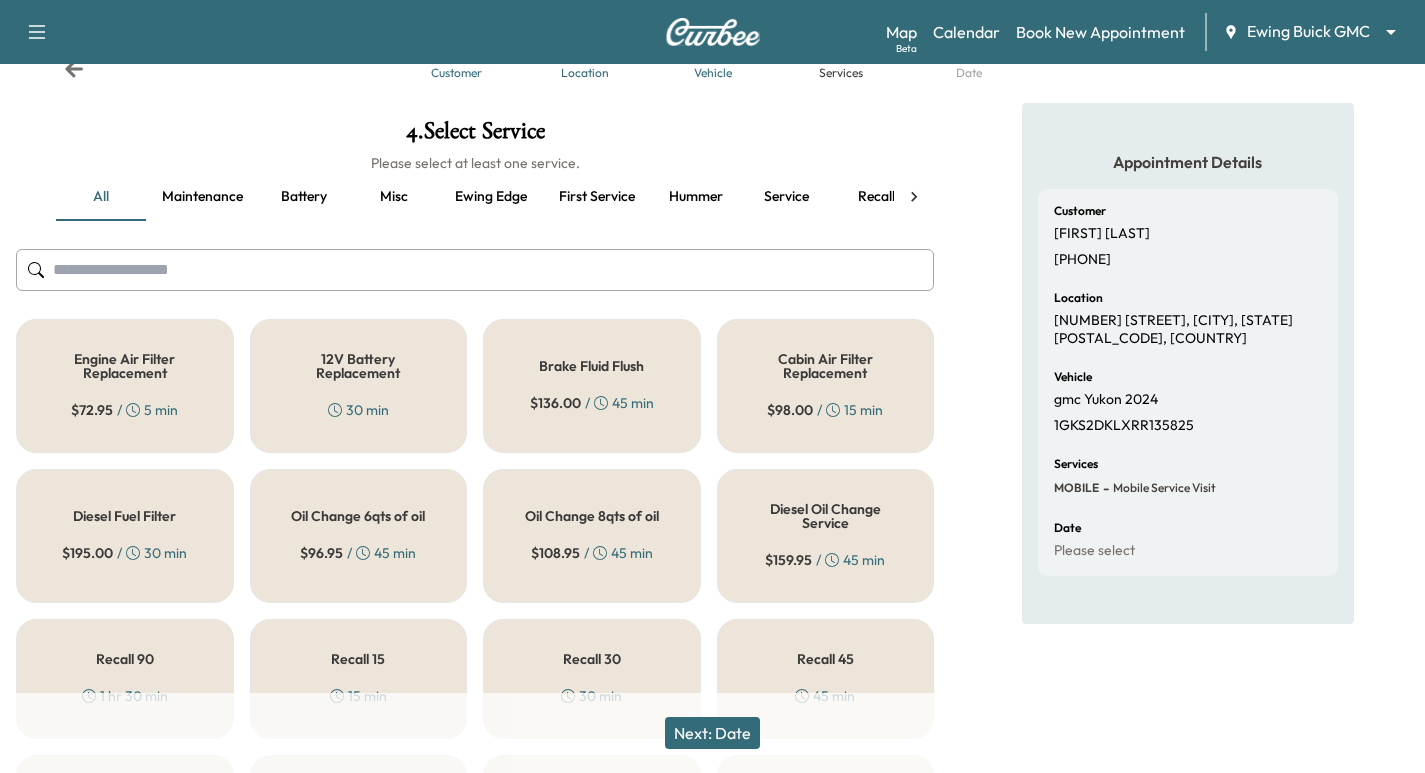scroll, scrollTop: 325, scrollLeft: 0, axis: vertical 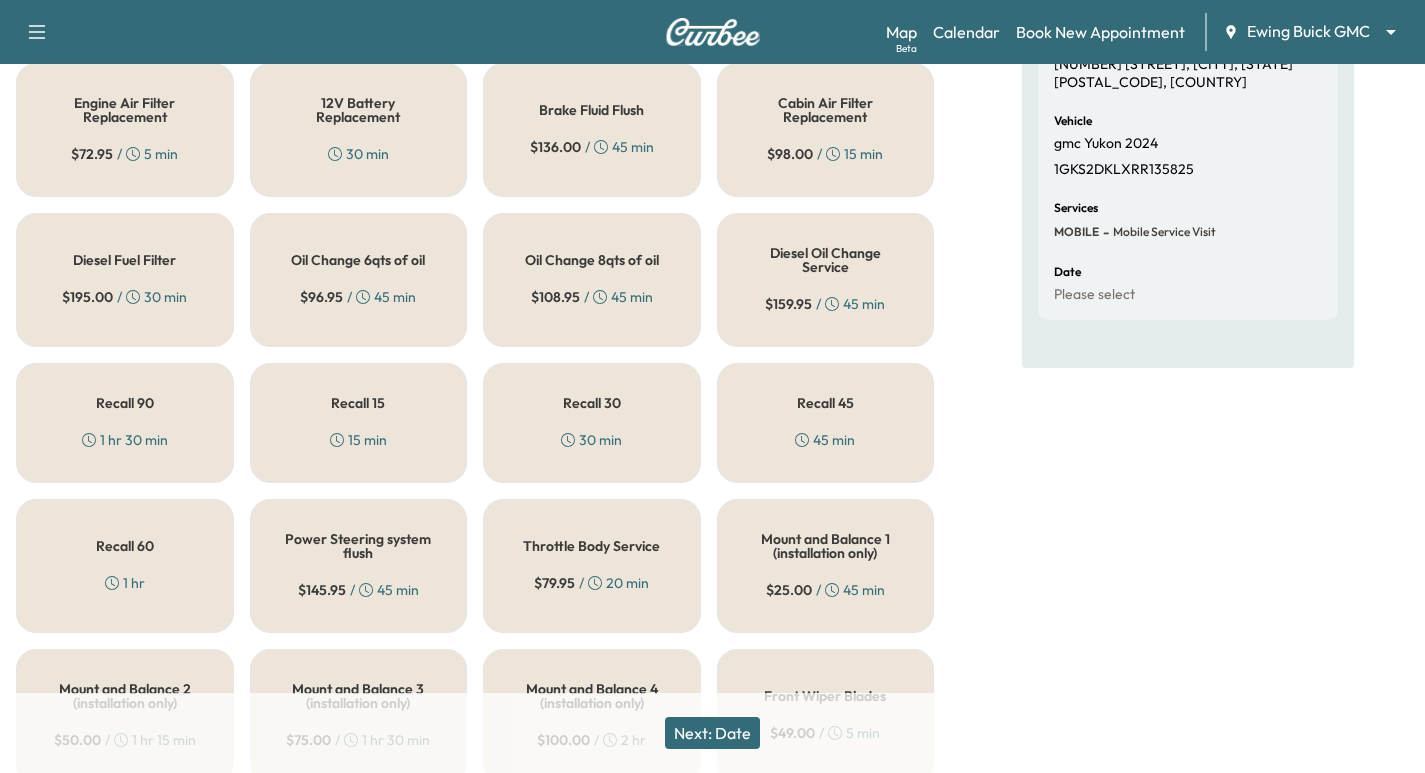 click on "Cabin Air Filter Replacement" at bounding box center [826, 110] 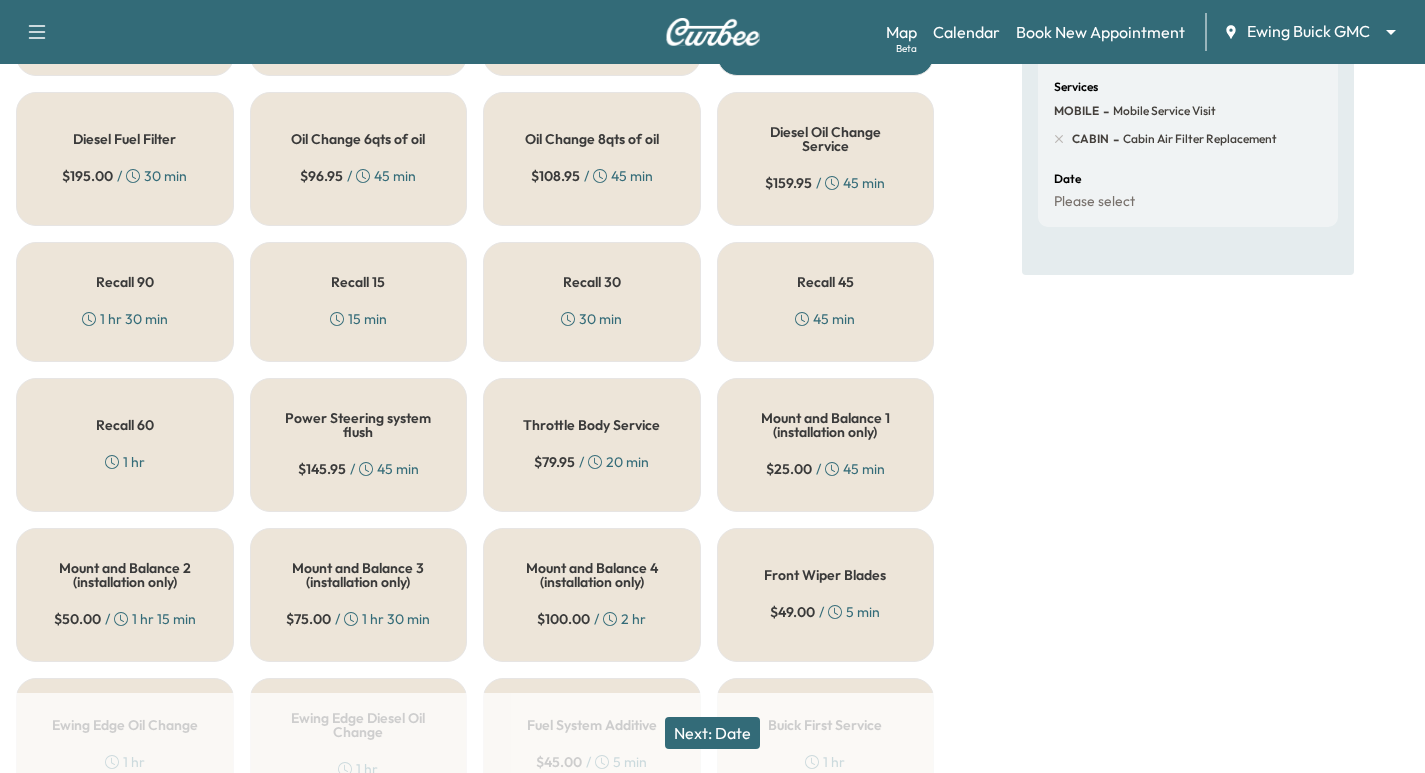 scroll, scrollTop: 450, scrollLeft: 0, axis: vertical 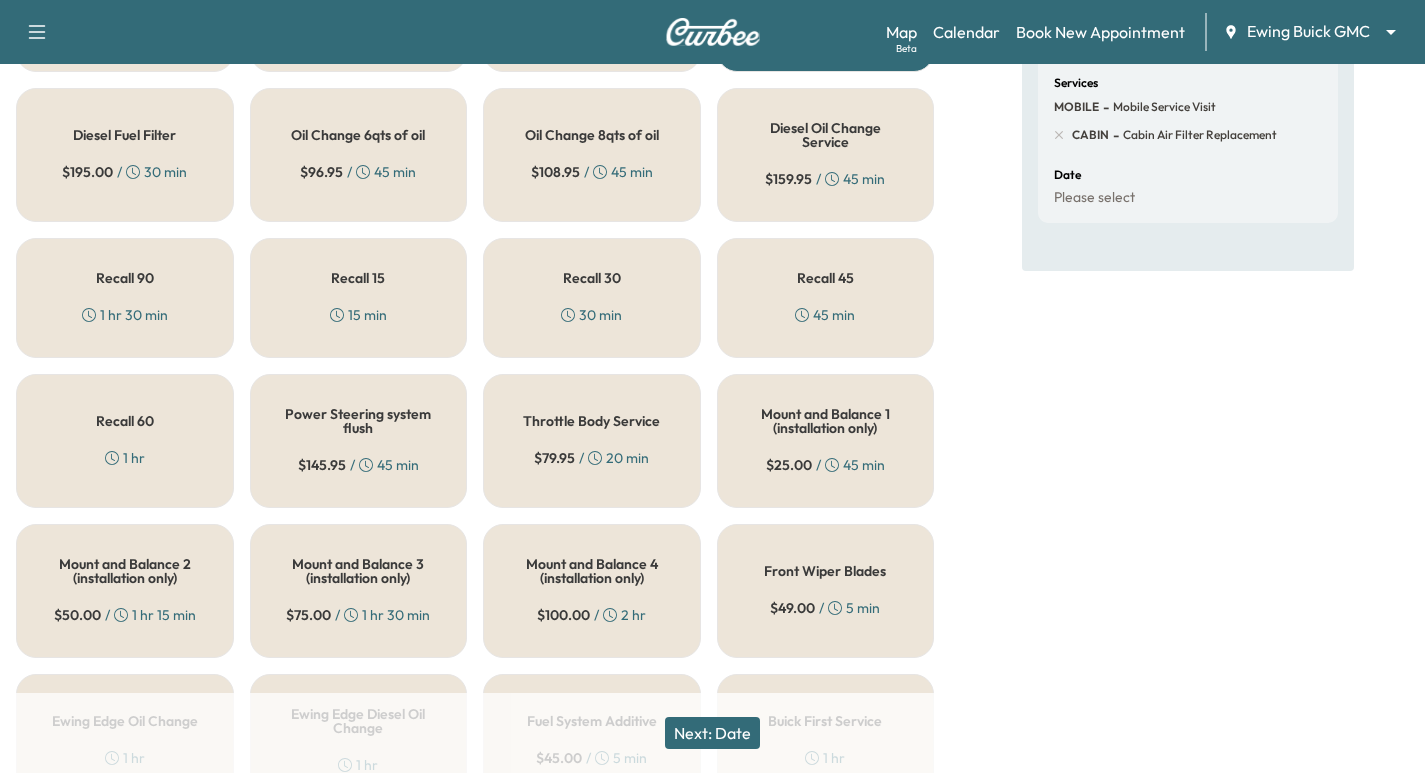 click on "Oil Change 8qts of oil $ 108.95 / 45 min" at bounding box center [592, 155] 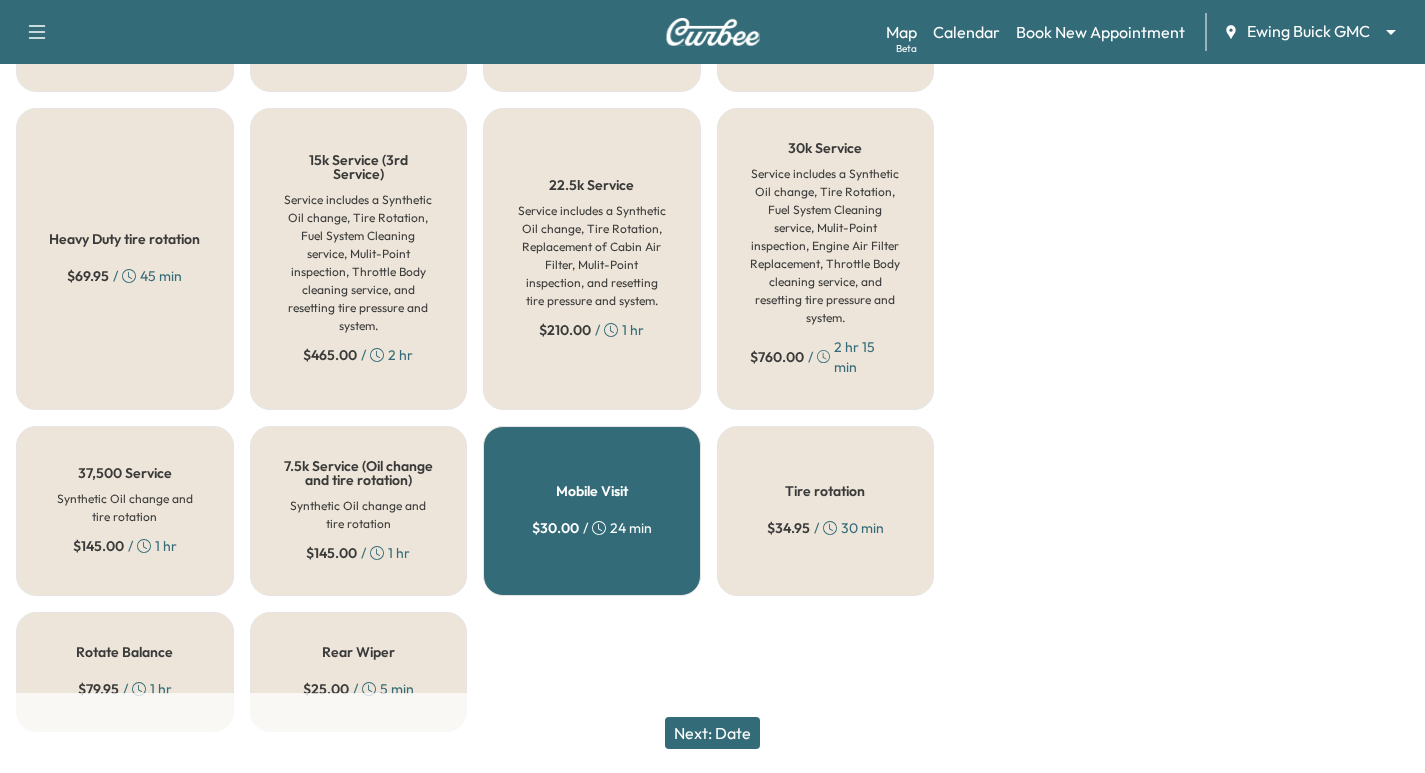 scroll, scrollTop: 1296, scrollLeft: 0, axis: vertical 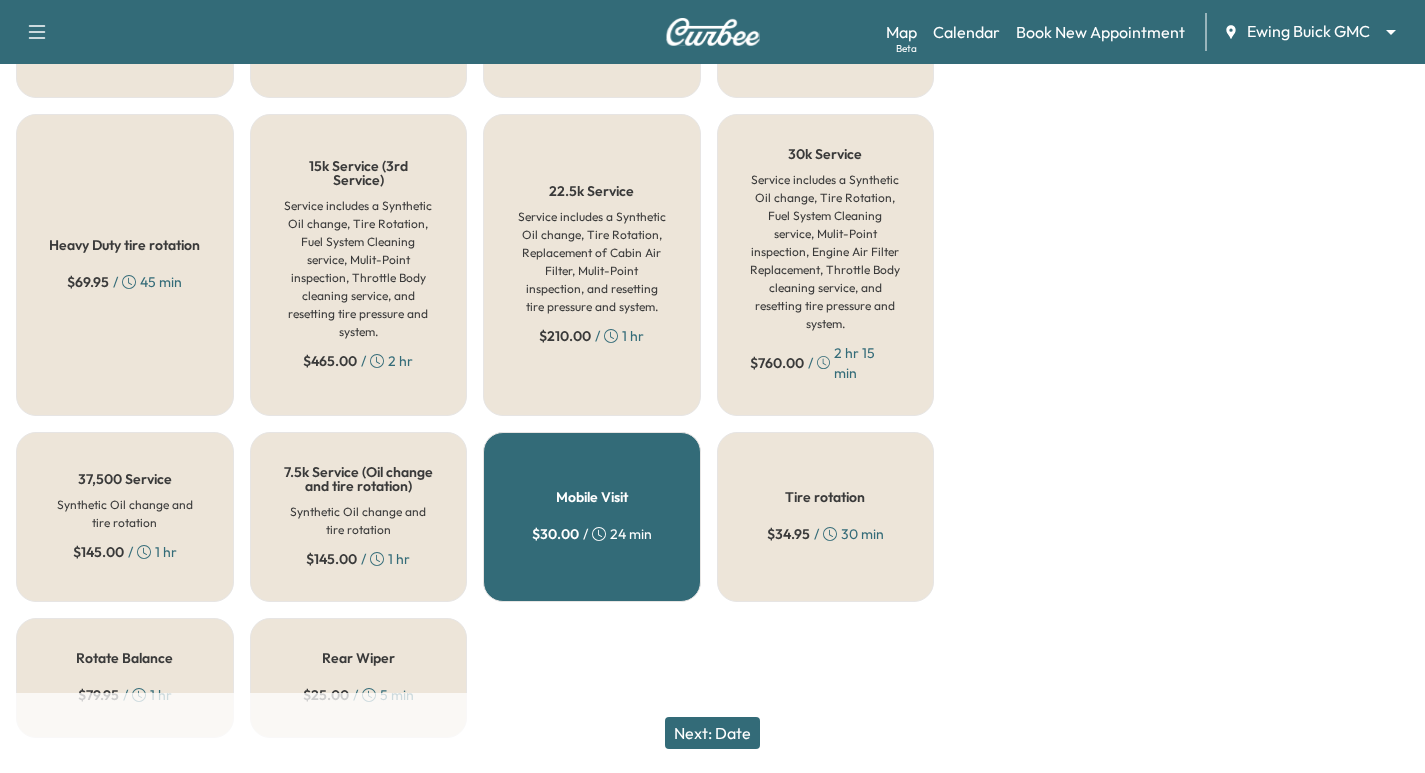 click on "Tire rotation $ 34.95 / 30 min" at bounding box center [826, 517] 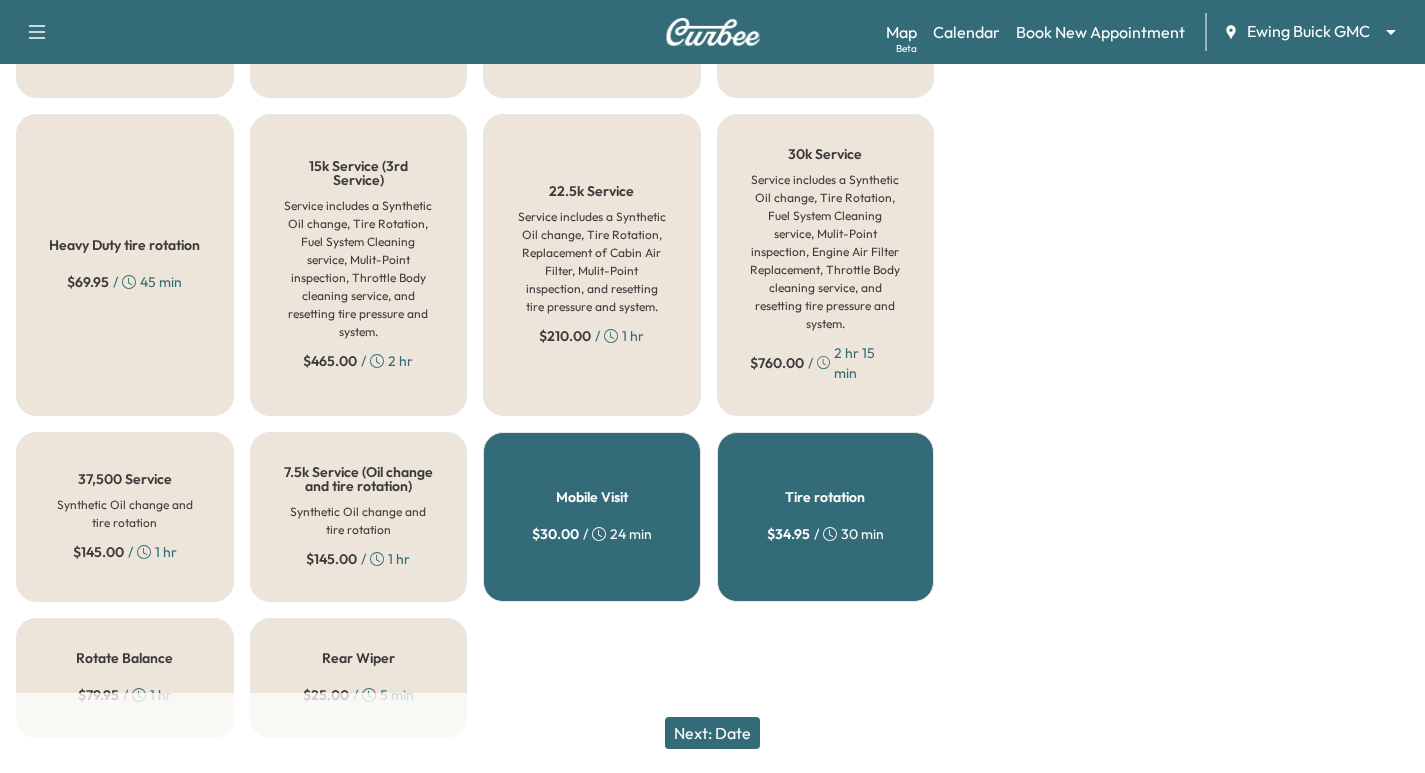 click on "Next: Date" at bounding box center (712, 733) 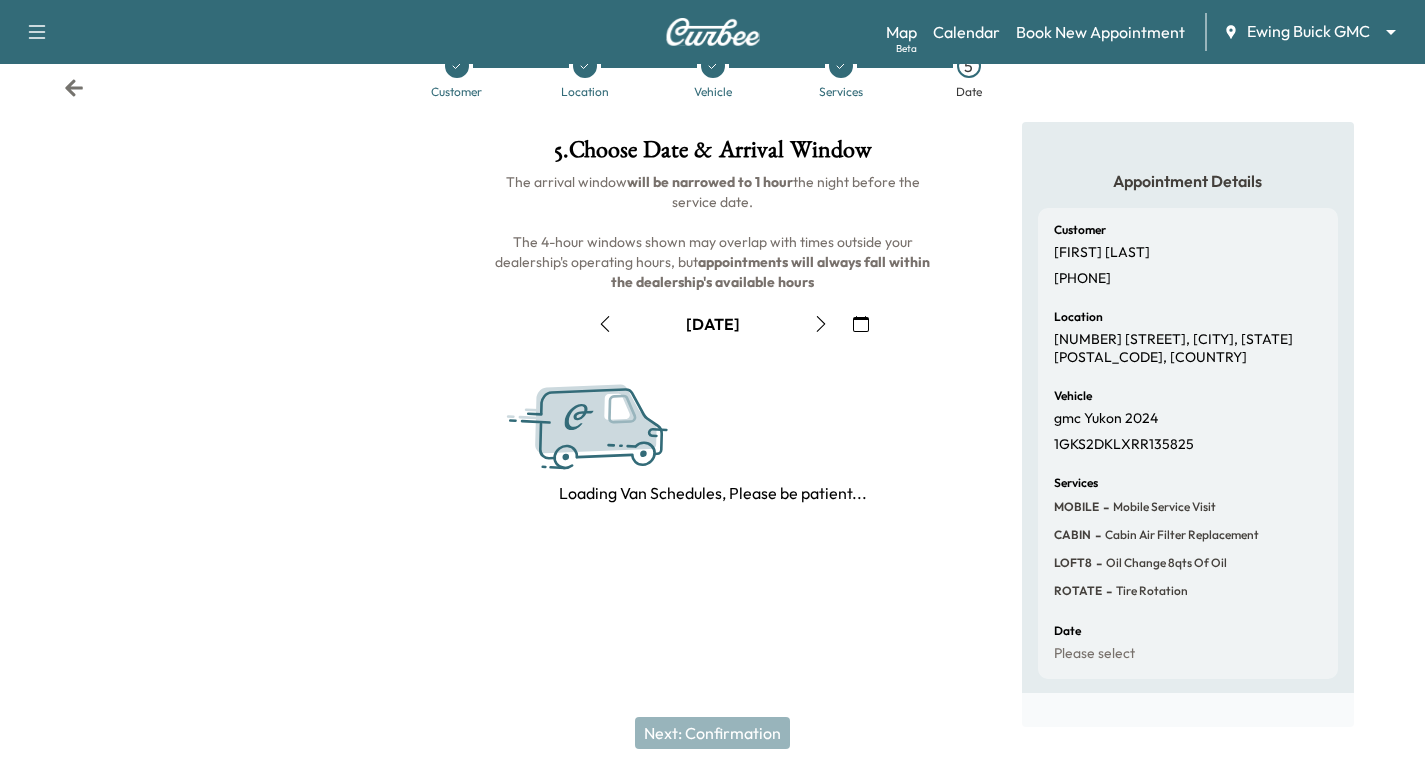 scroll, scrollTop: 228, scrollLeft: 0, axis: vertical 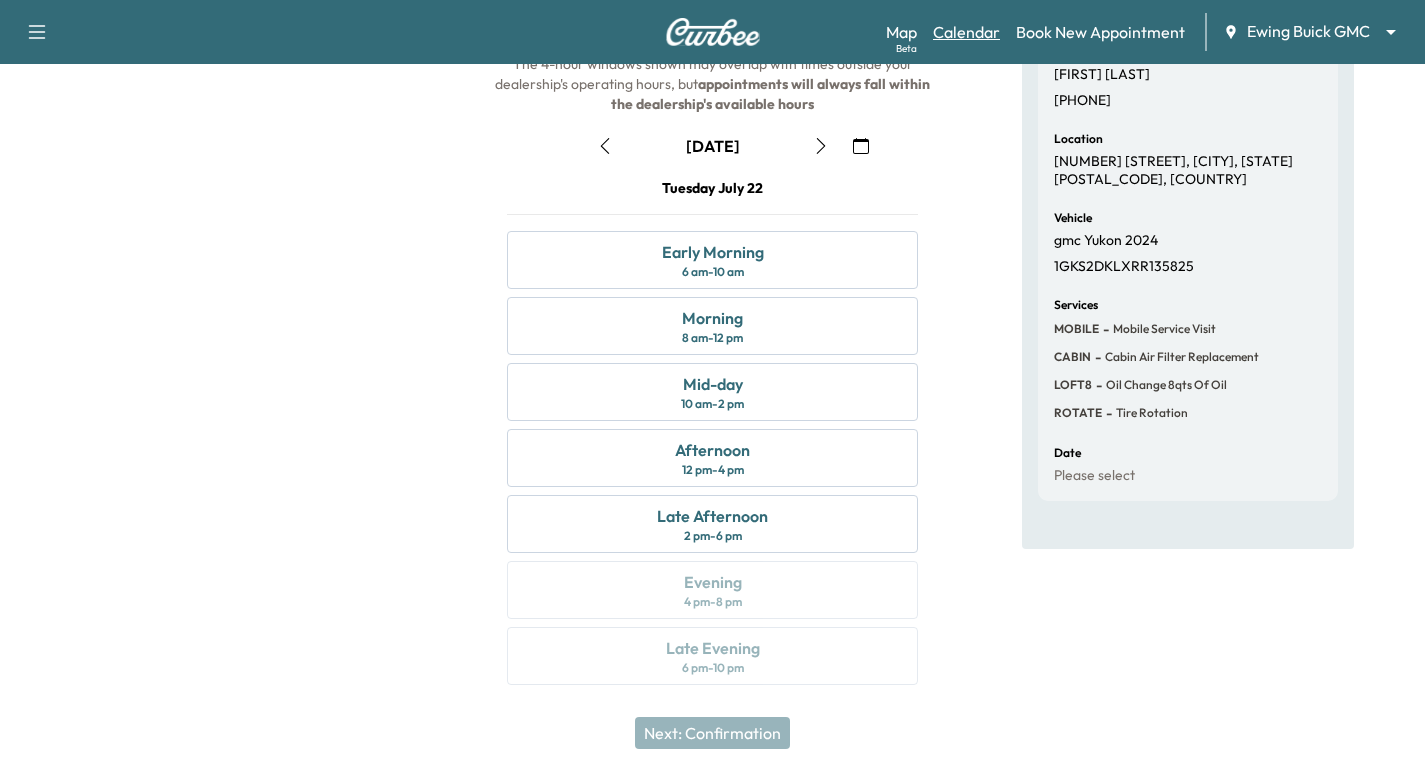 click on "Calendar" at bounding box center (966, 32) 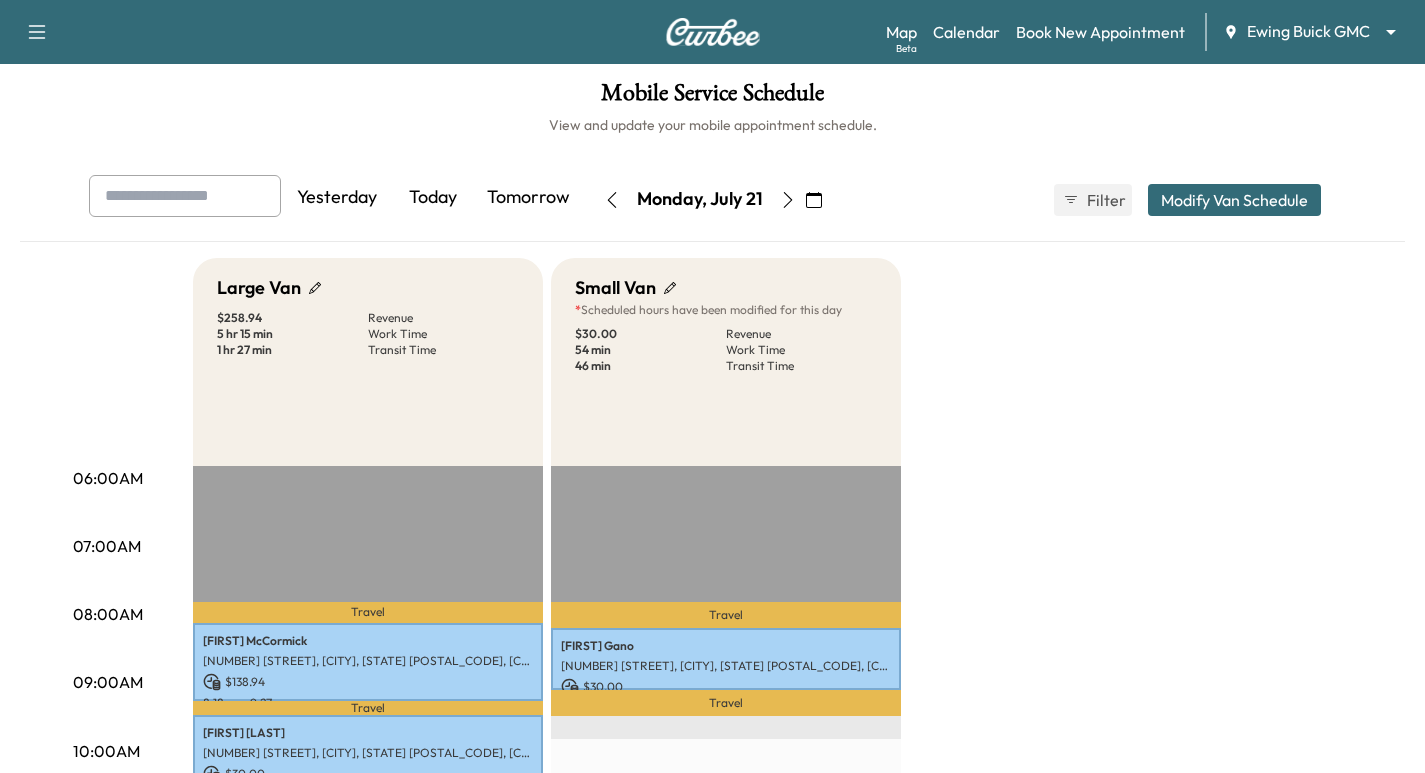 scroll, scrollTop: 0, scrollLeft: 0, axis: both 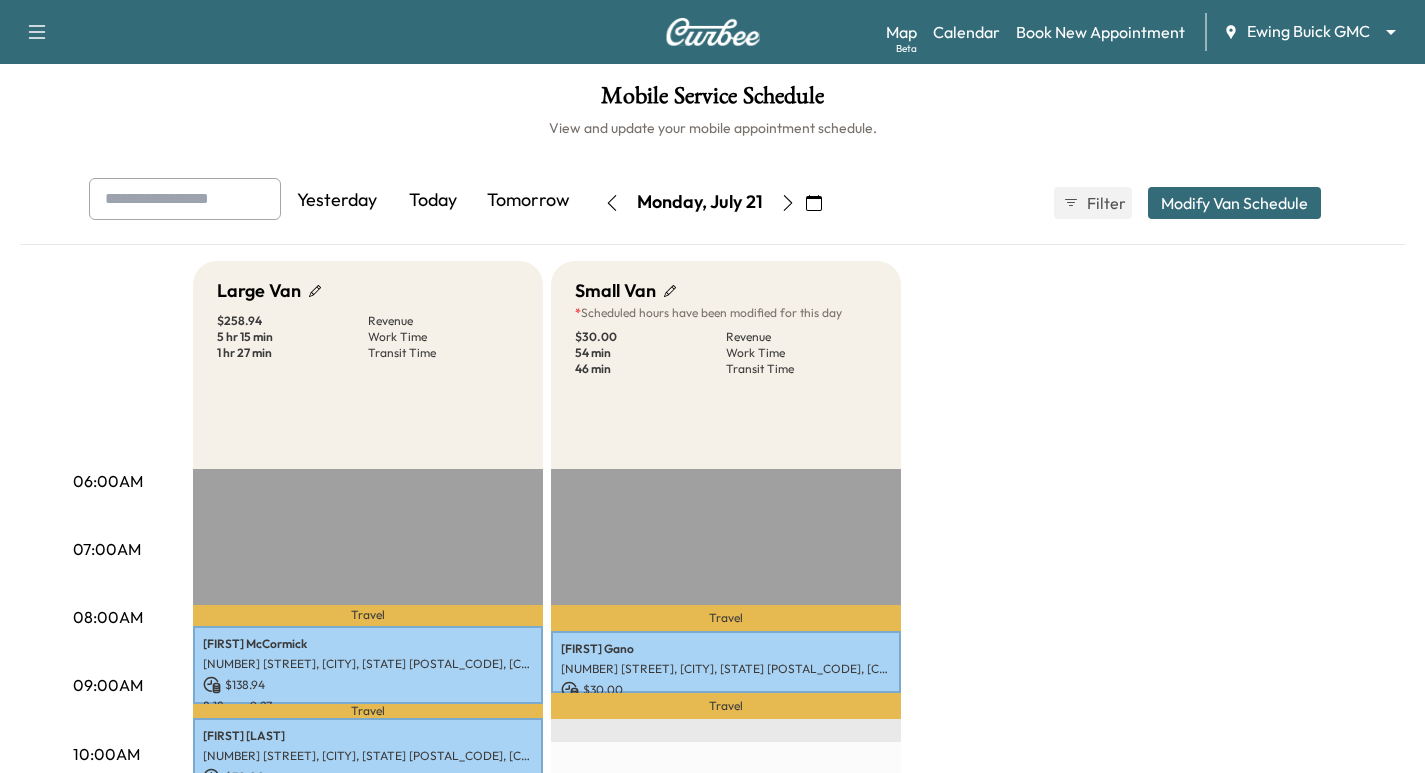 click 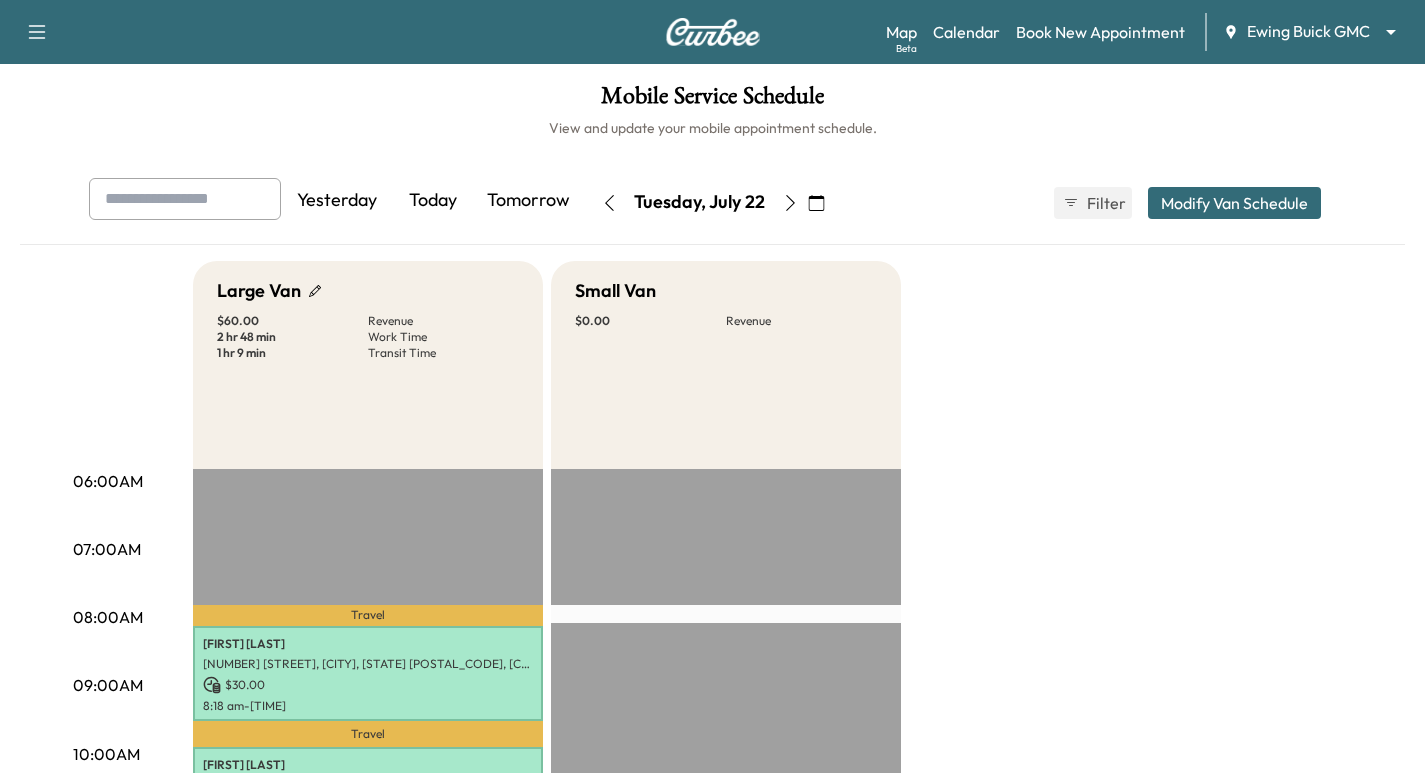 click 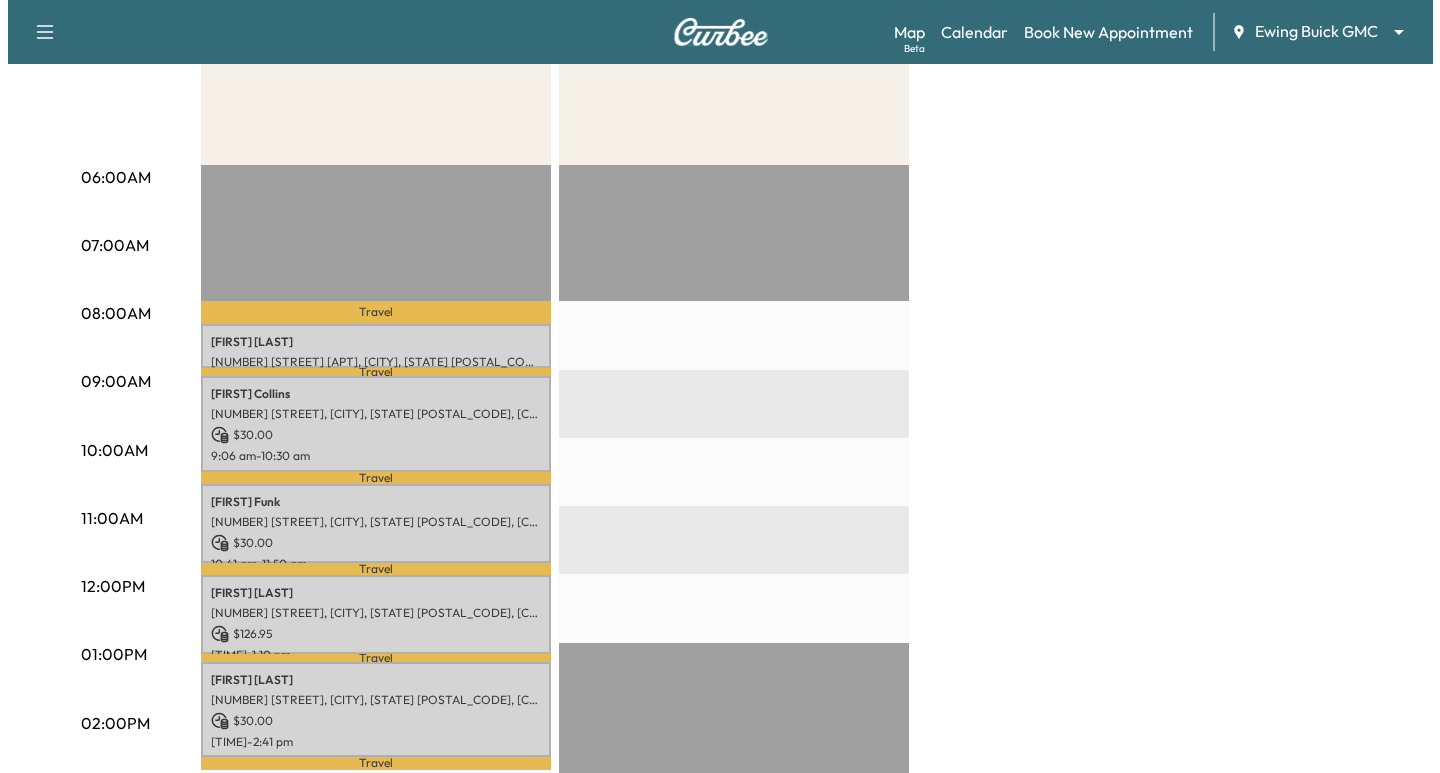 scroll, scrollTop: 325, scrollLeft: 0, axis: vertical 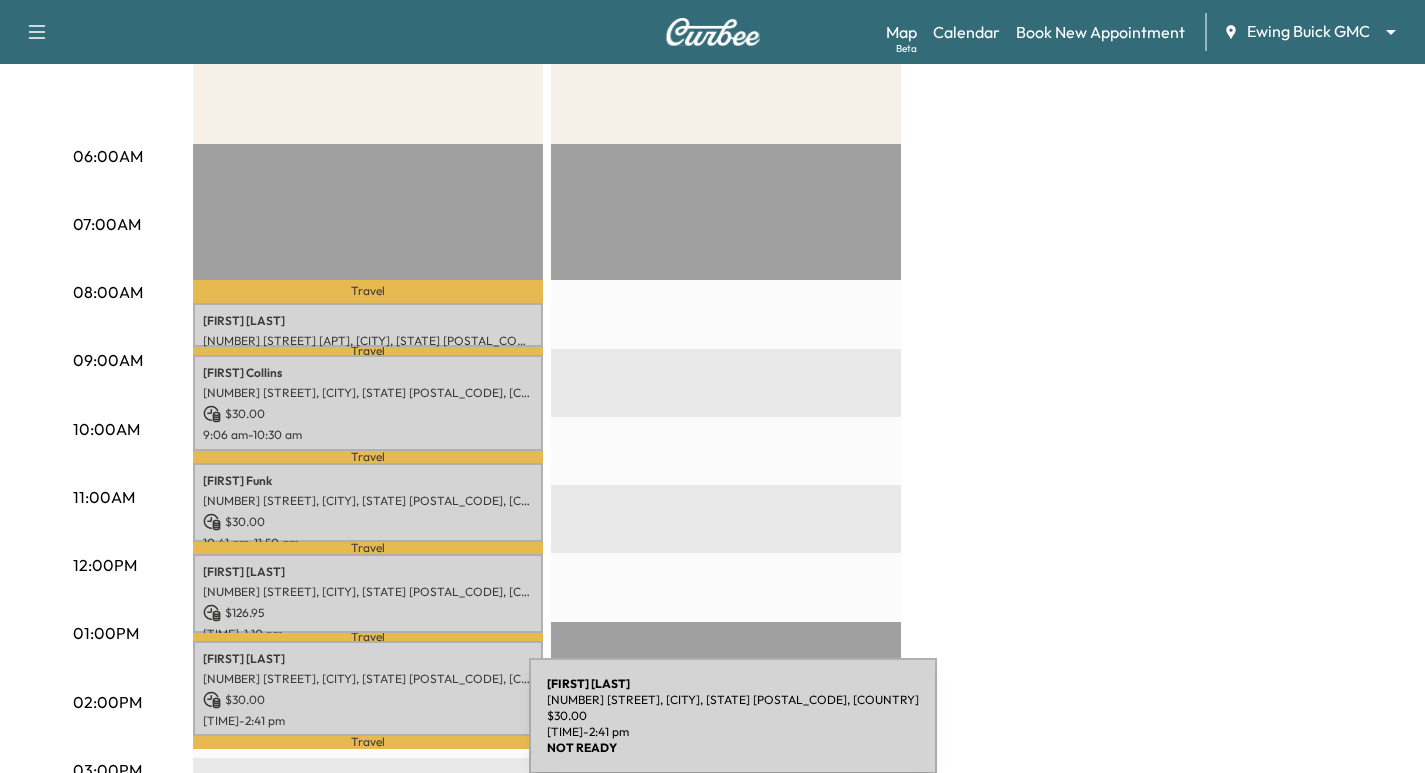 click on "[TIME]  -  [TIME]" at bounding box center [368, 721] 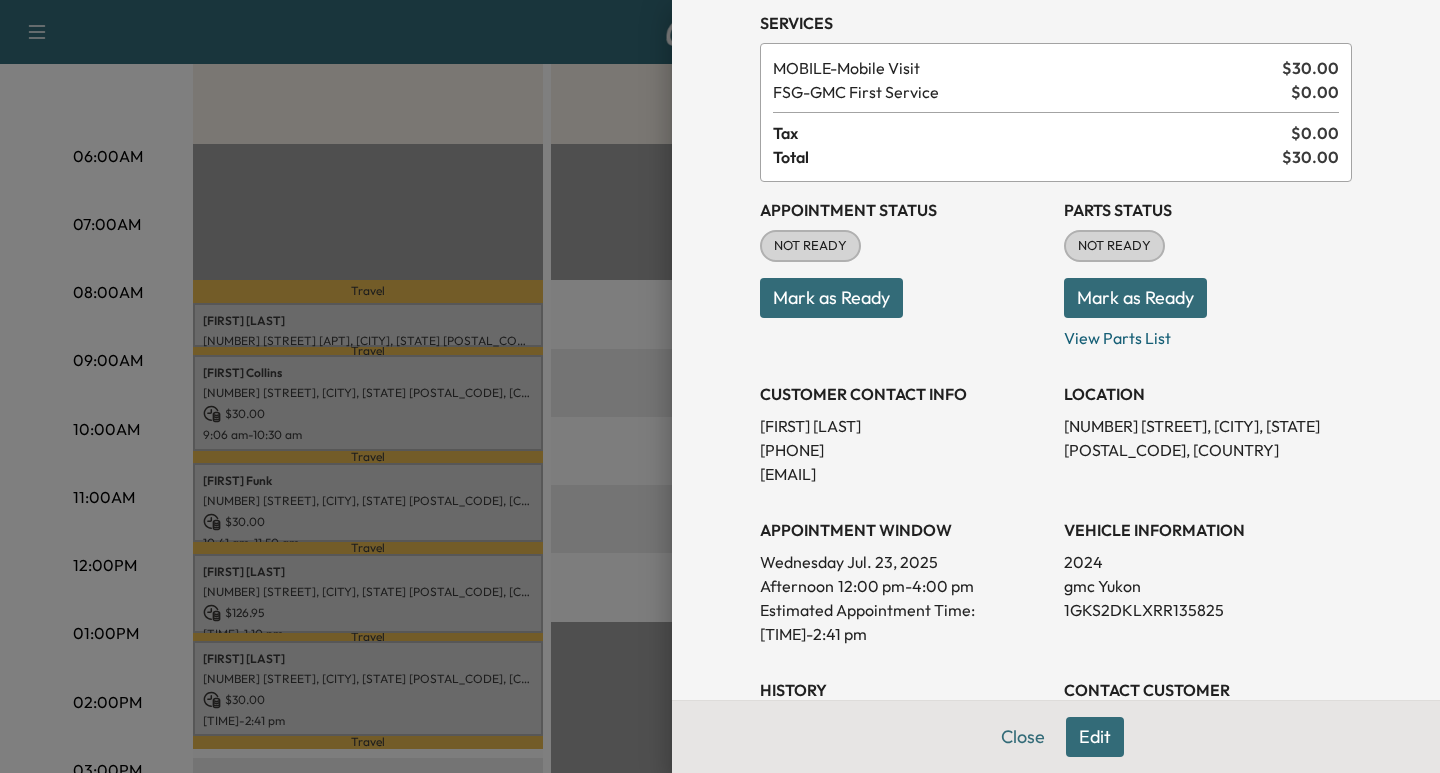 scroll, scrollTop: 50, scrollLeft: 0, axis: vertical 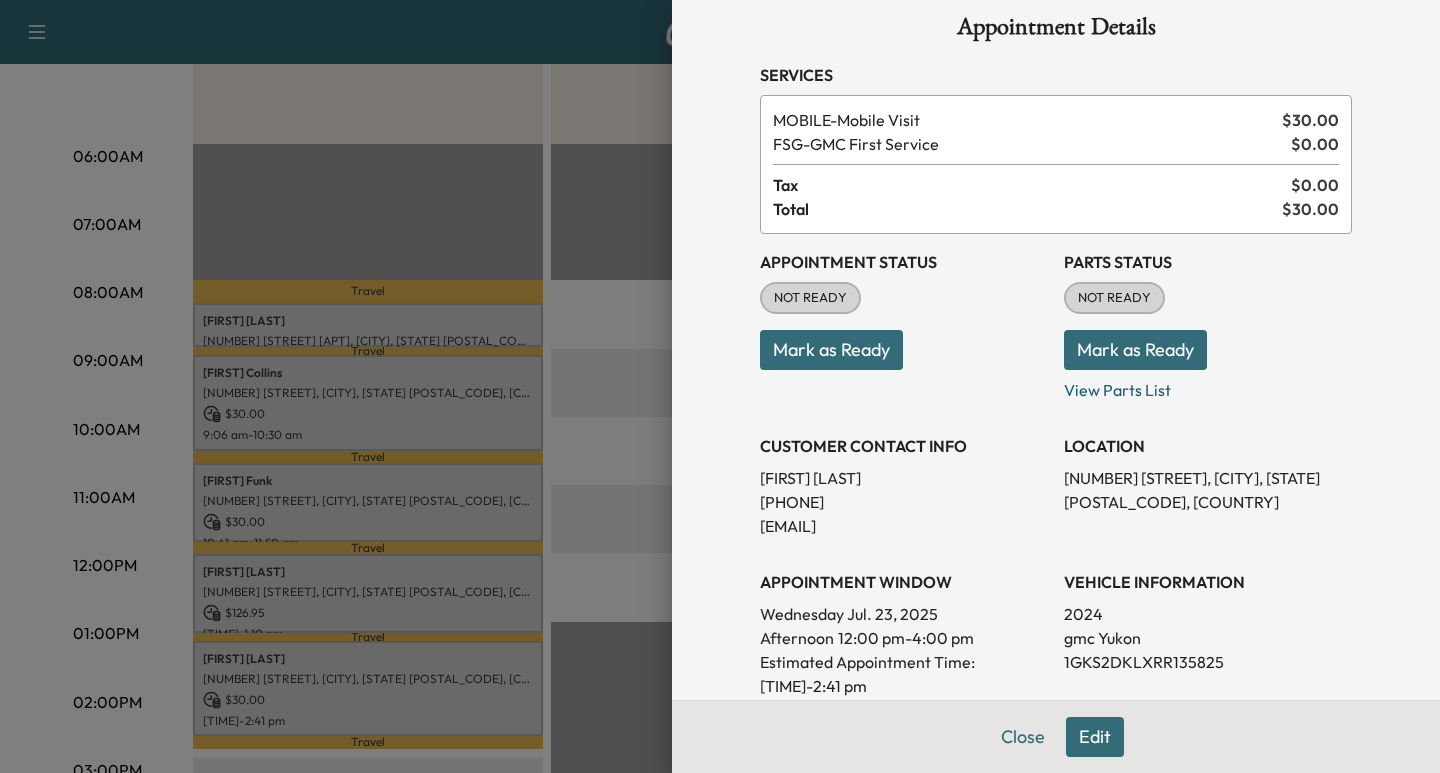 drag, startPoint x: 521, startPoint y: 100, endPoint x: 582, endPoint y: 112, distance: 62.169125 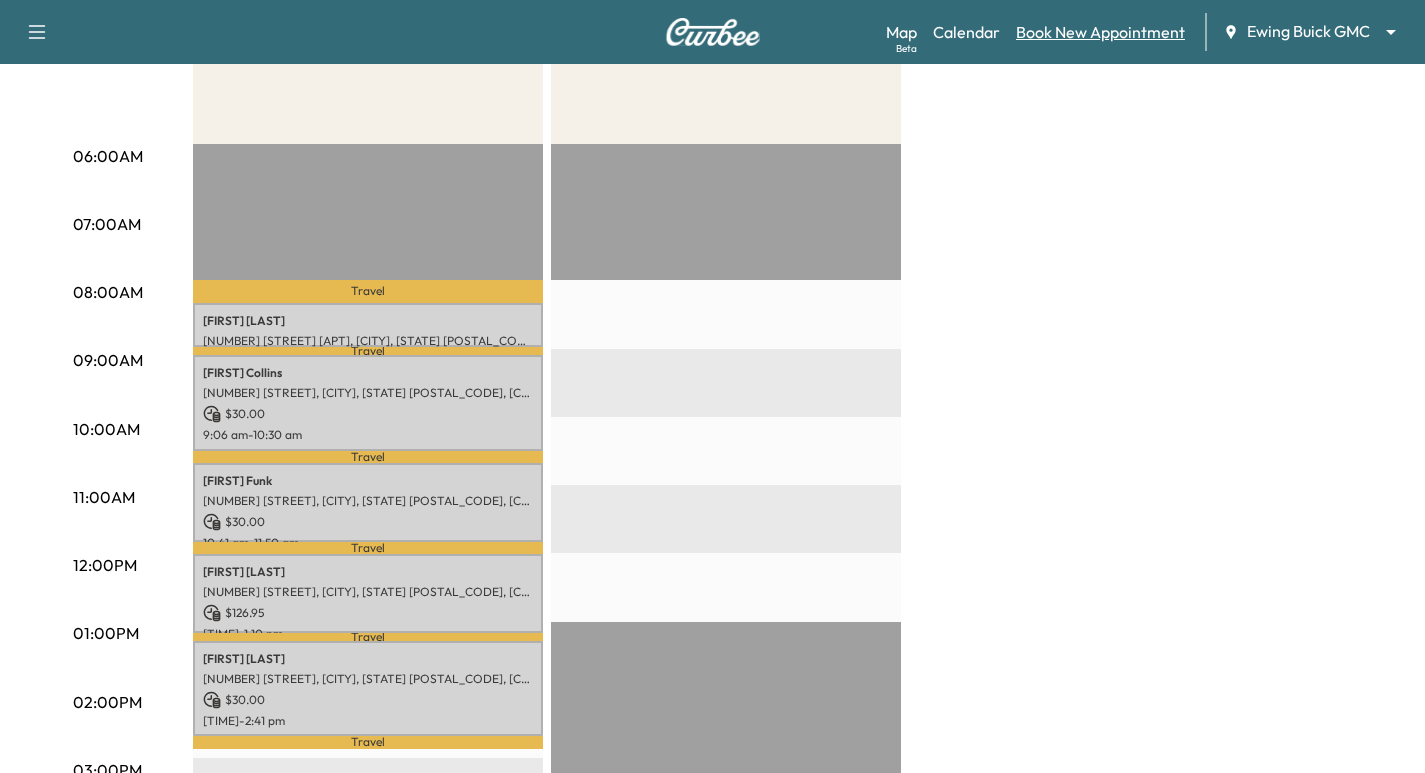 click on "Book New Appointment" at bounding box center [1100, 32] 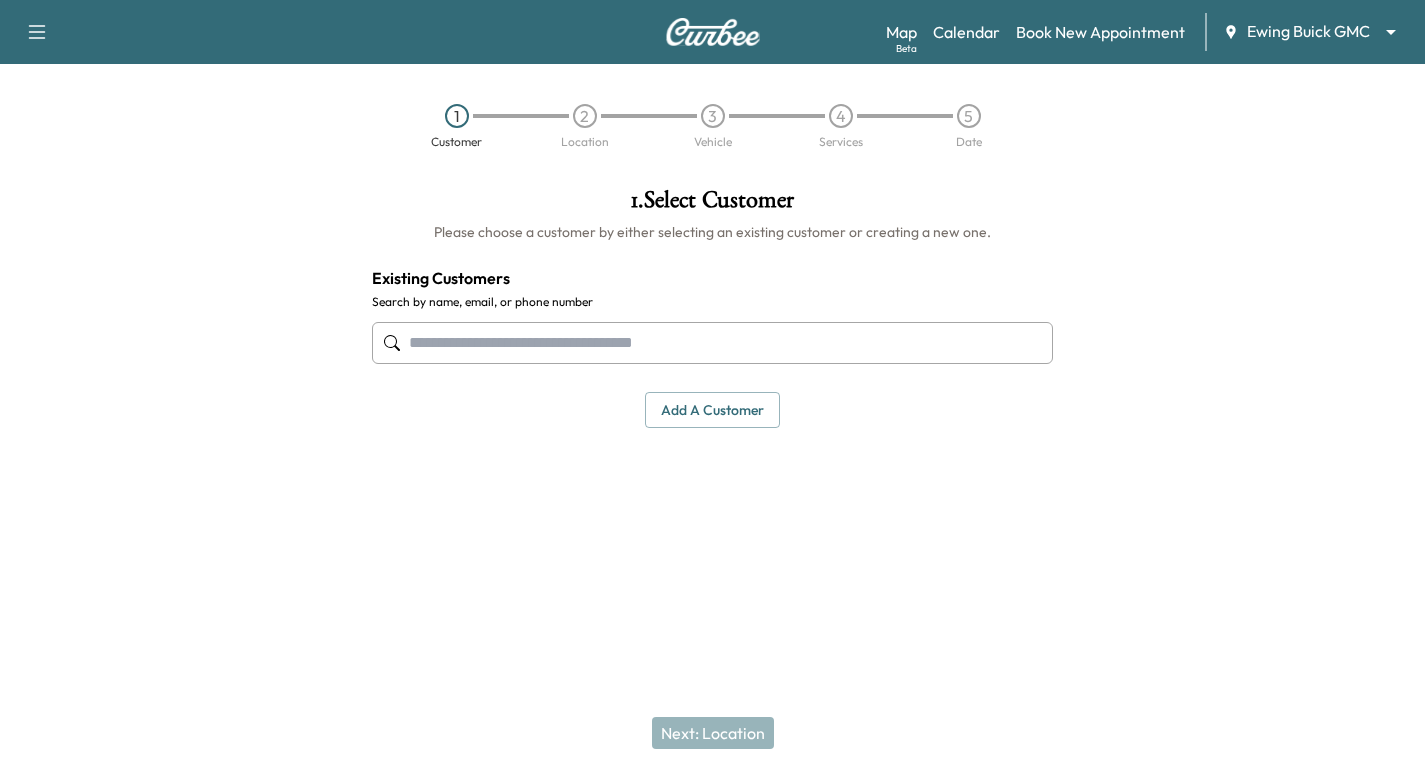 scroll, scrollTop: 0, scrollLeft: 0, axis: both 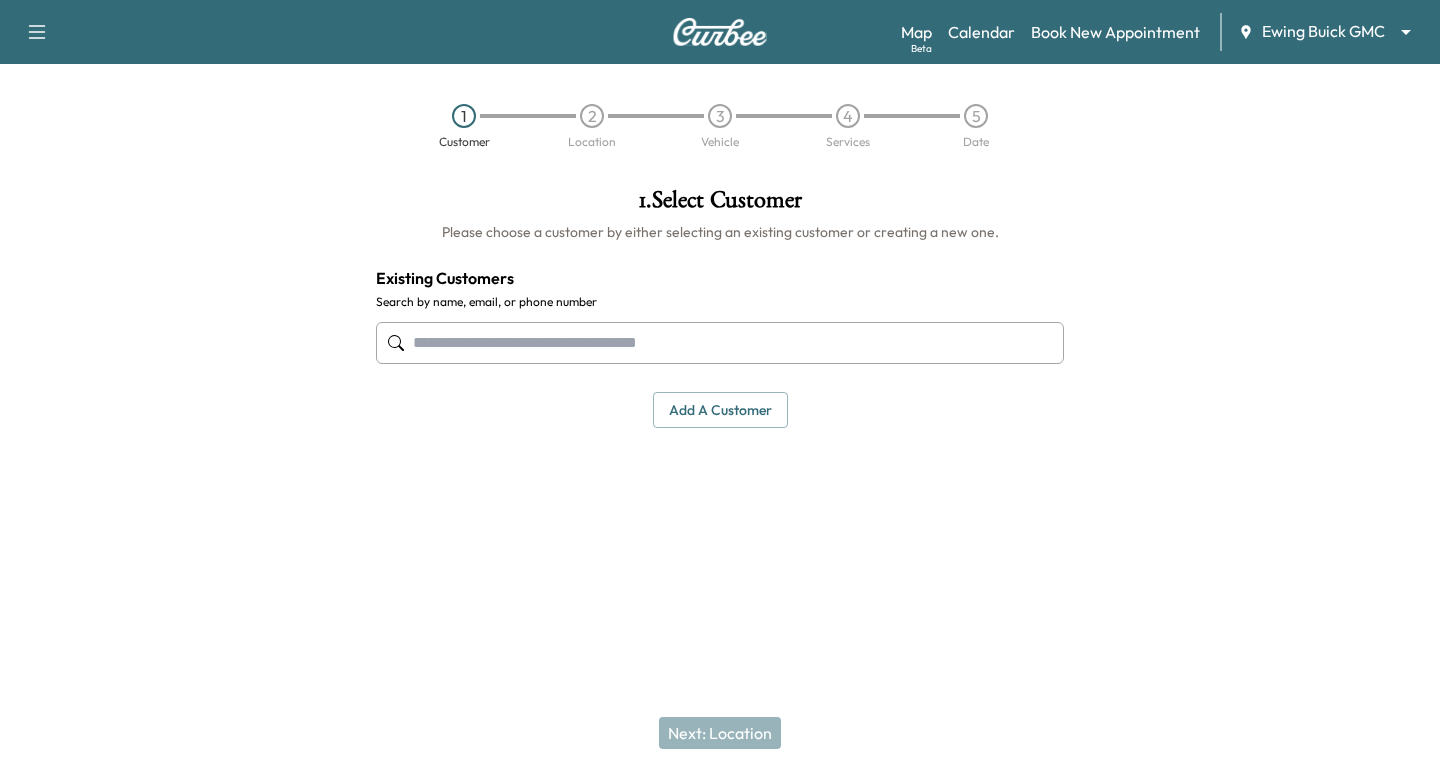 click on "Support Log Out Map Beta Calendar Book New Appointment Ewing Buick GMC ******** ​ 1 Customer 2 Location 3 Vehicle 4 Services 5 Date 1 .  Select Customer Please choose a customer by either selecting an existing customer or creating a new one. Existing Customers Search by name, email, or phone number Add a customer add a customer Customer Details Cancel Save & Close Next: Location" at bounding box center (720, 386) 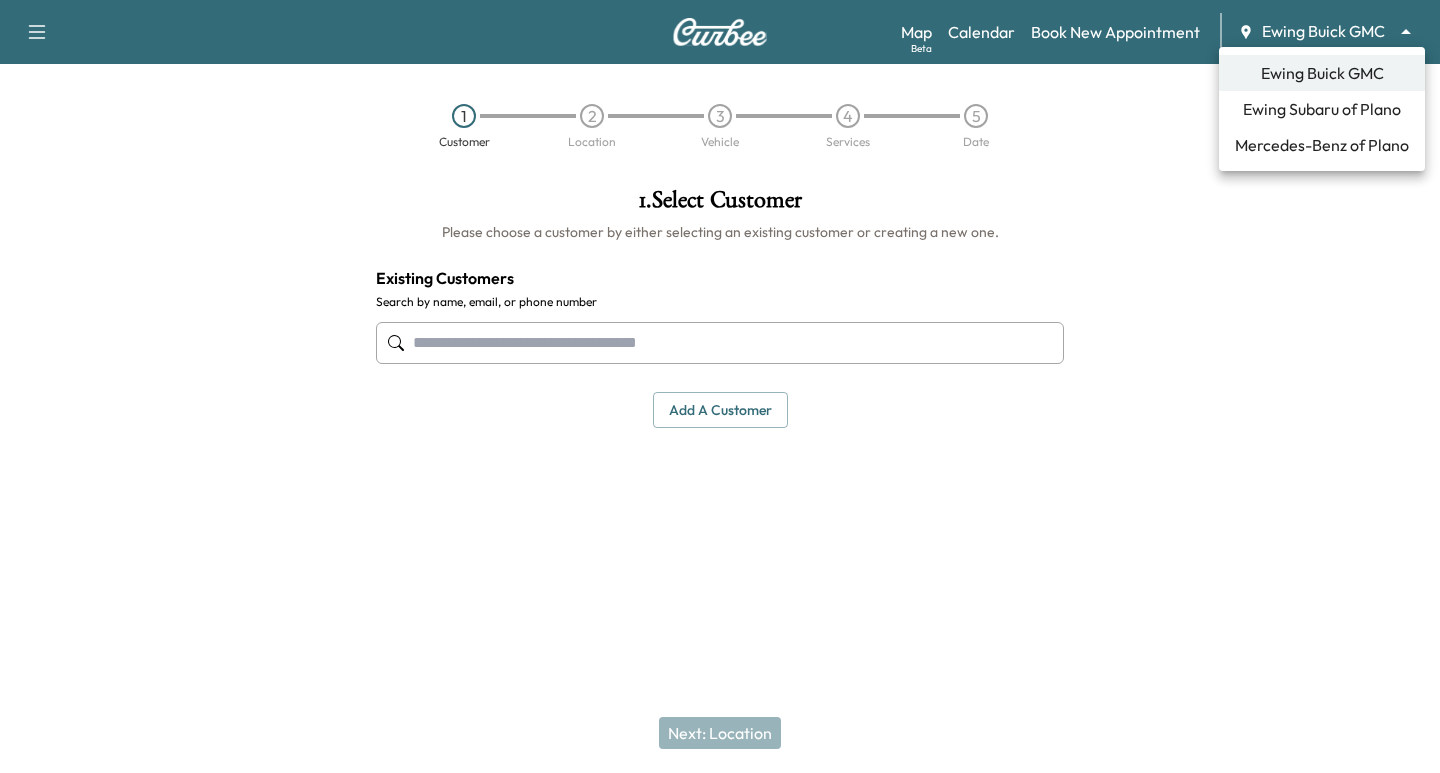 click on "Ewing Subaru of Plano" at bounding box center (1322, 109) 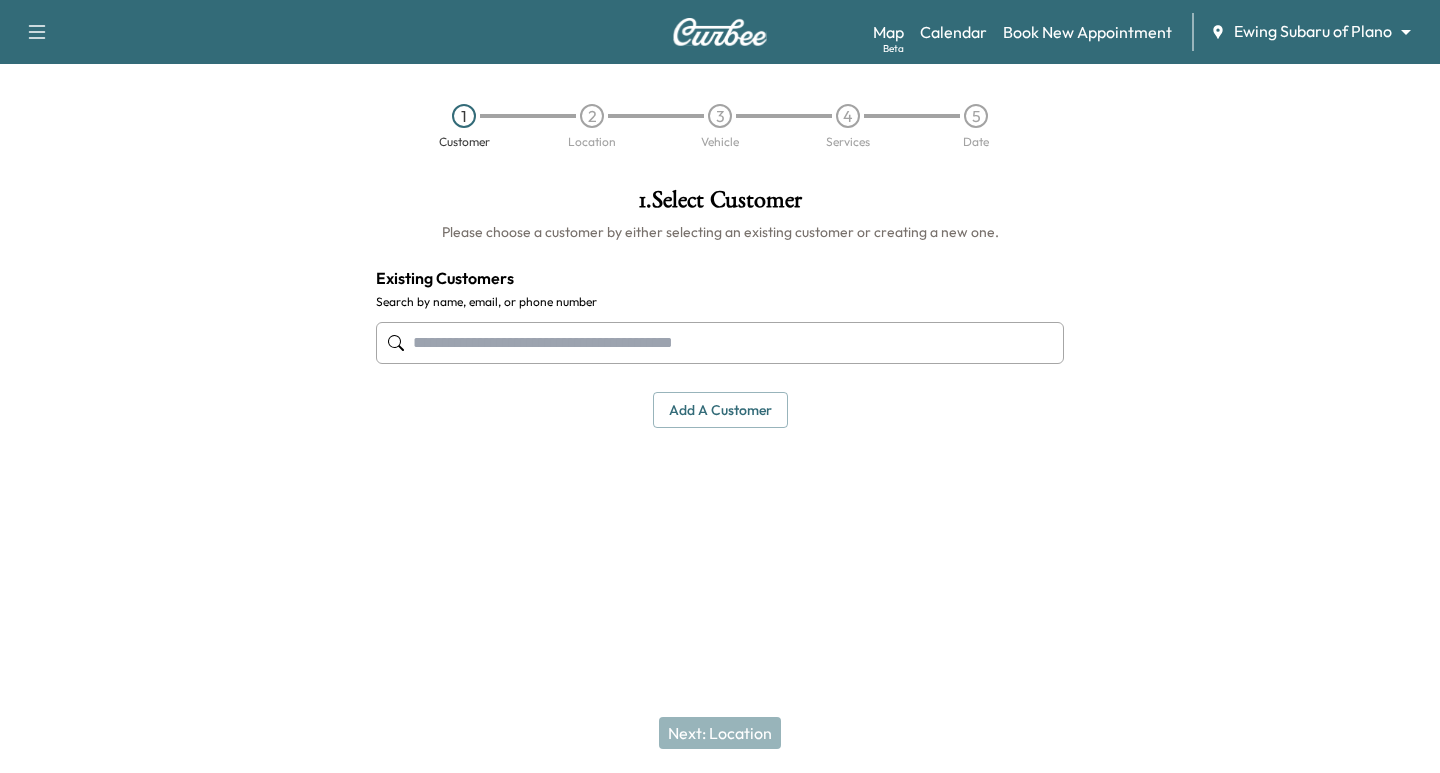 click at bounding box center [720, 343] 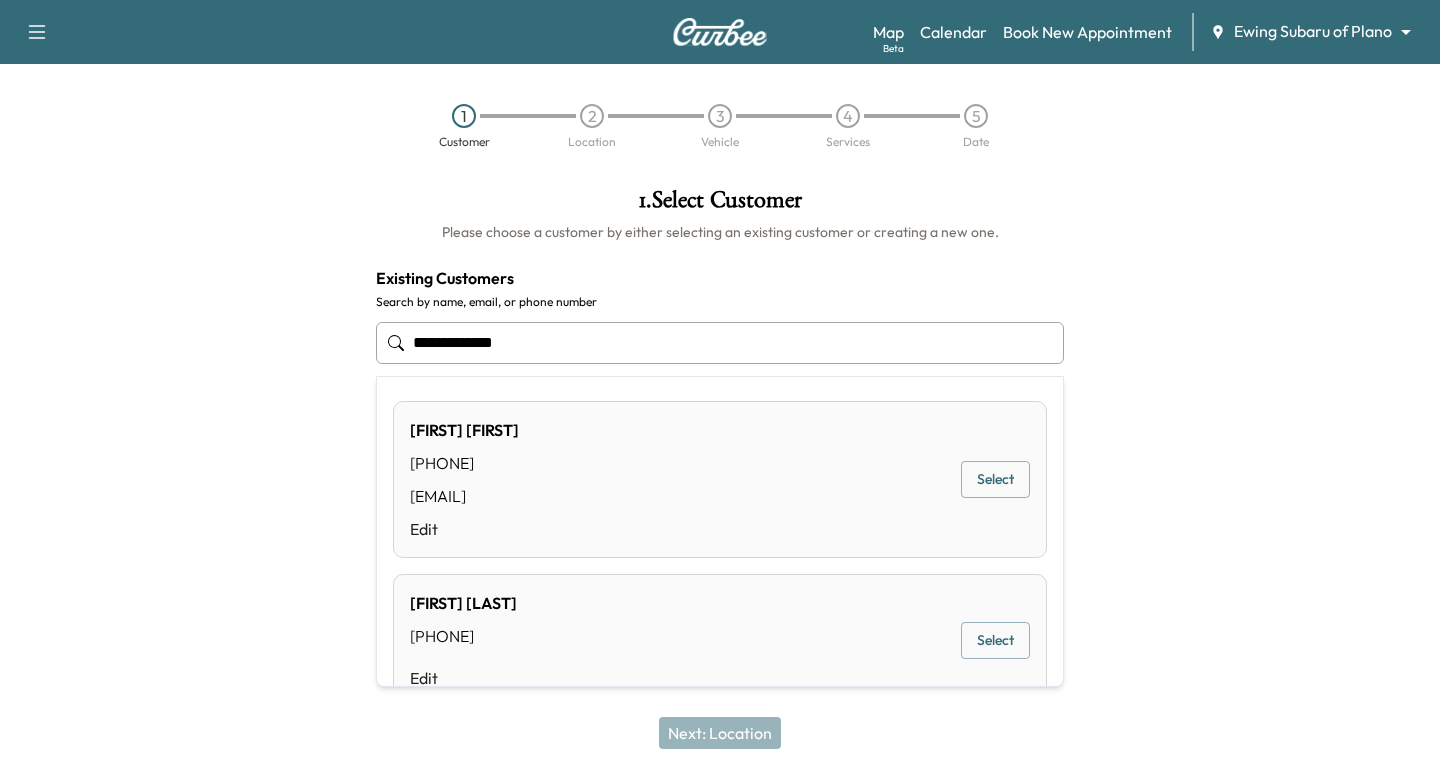 click on "Select" at bounding box center (995, 479) 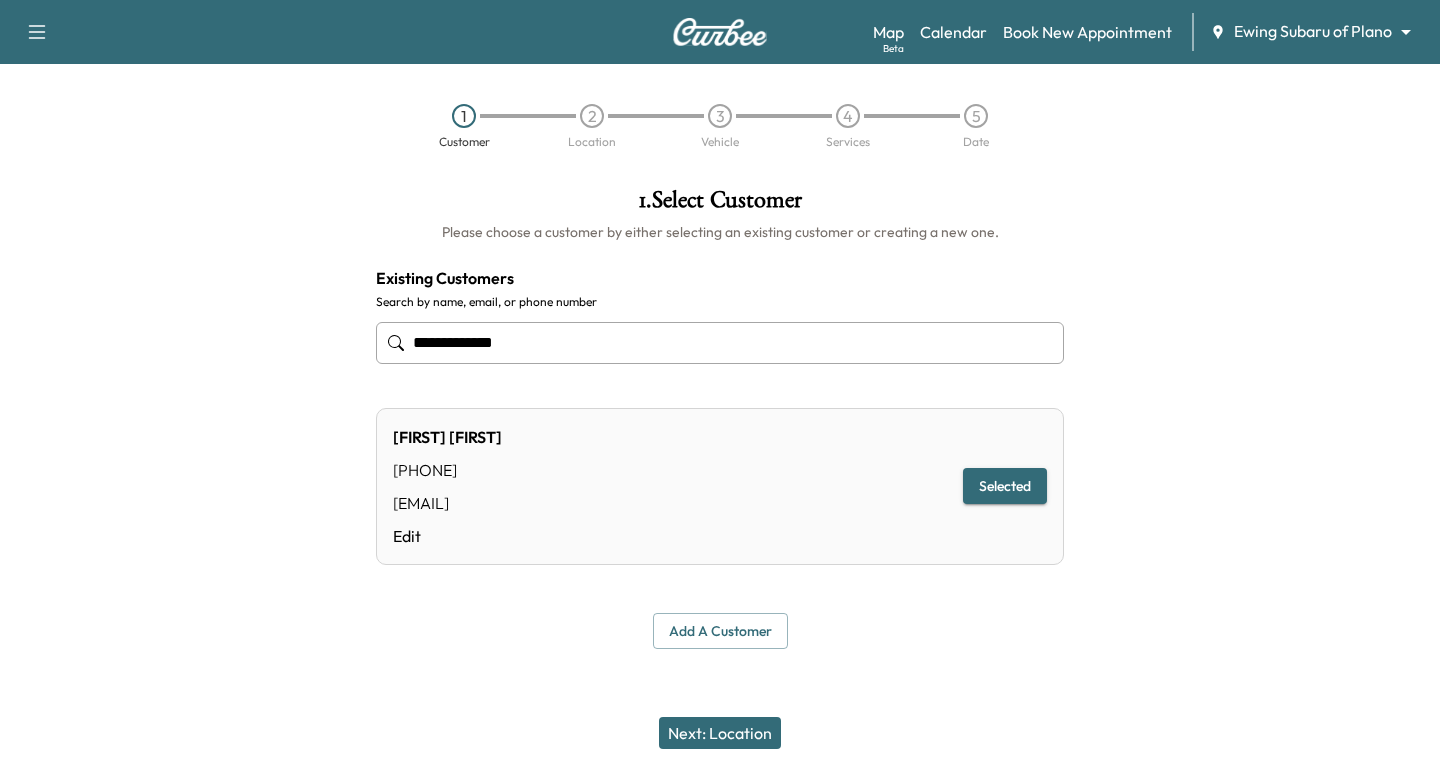 type on "**********" 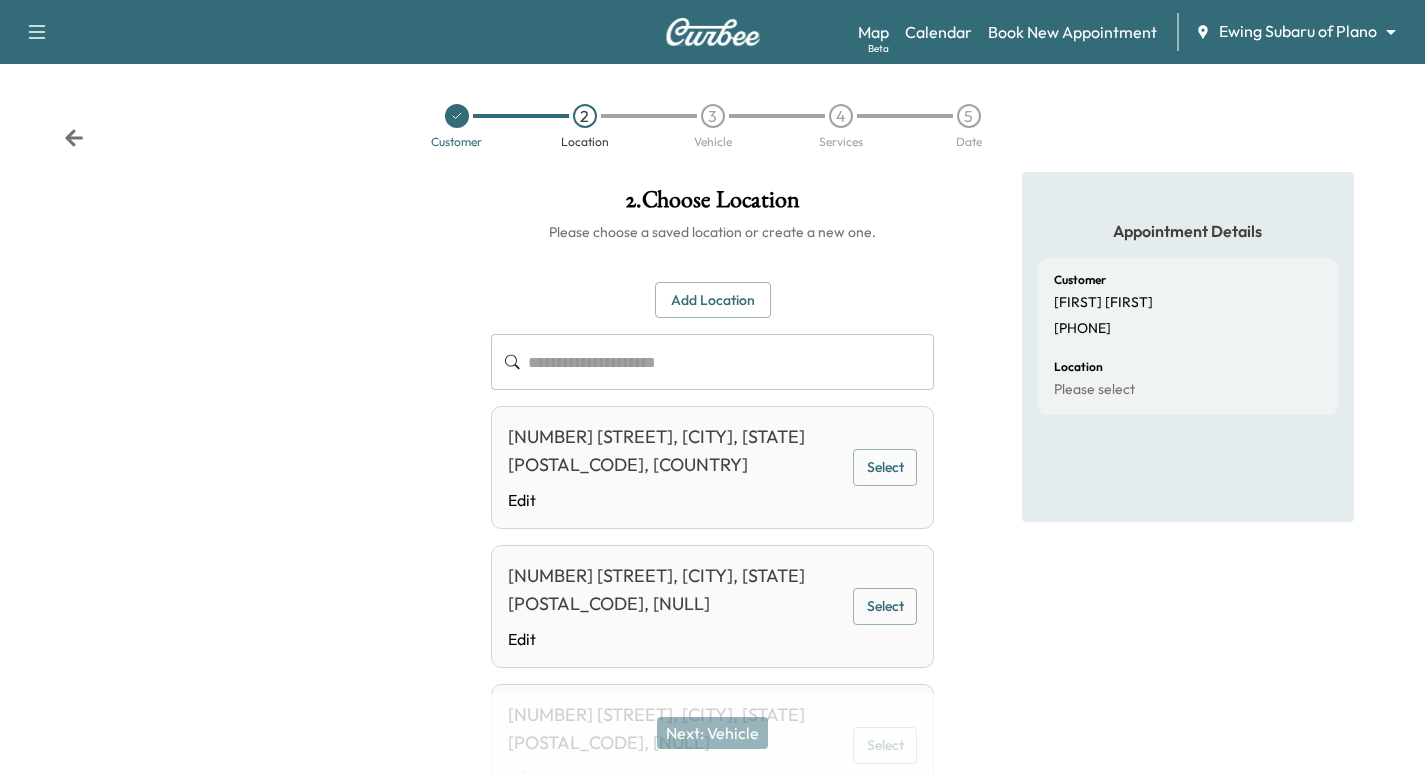 click on "Select" at bounding box center (885, 467) 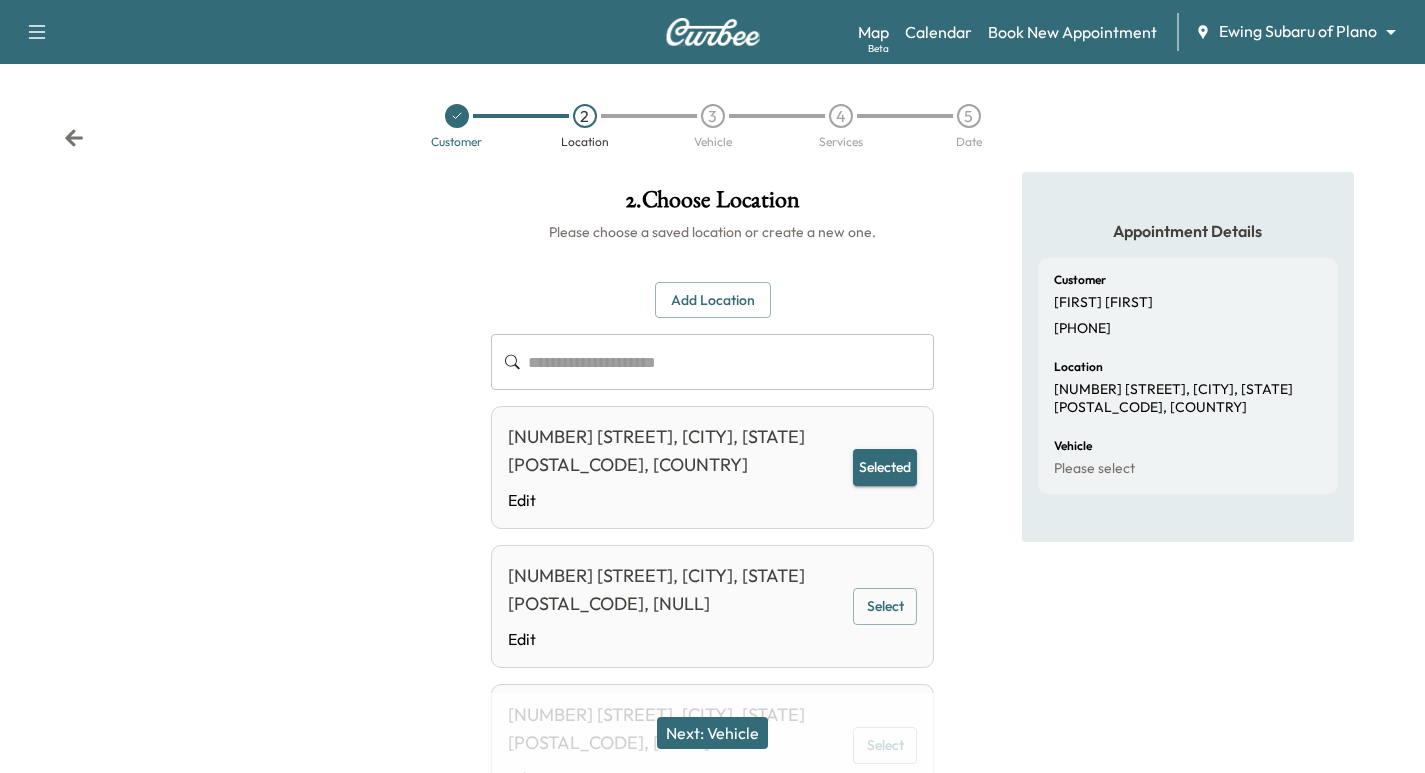 click on "Next: Vehicle" at bounding box center [712, 733] 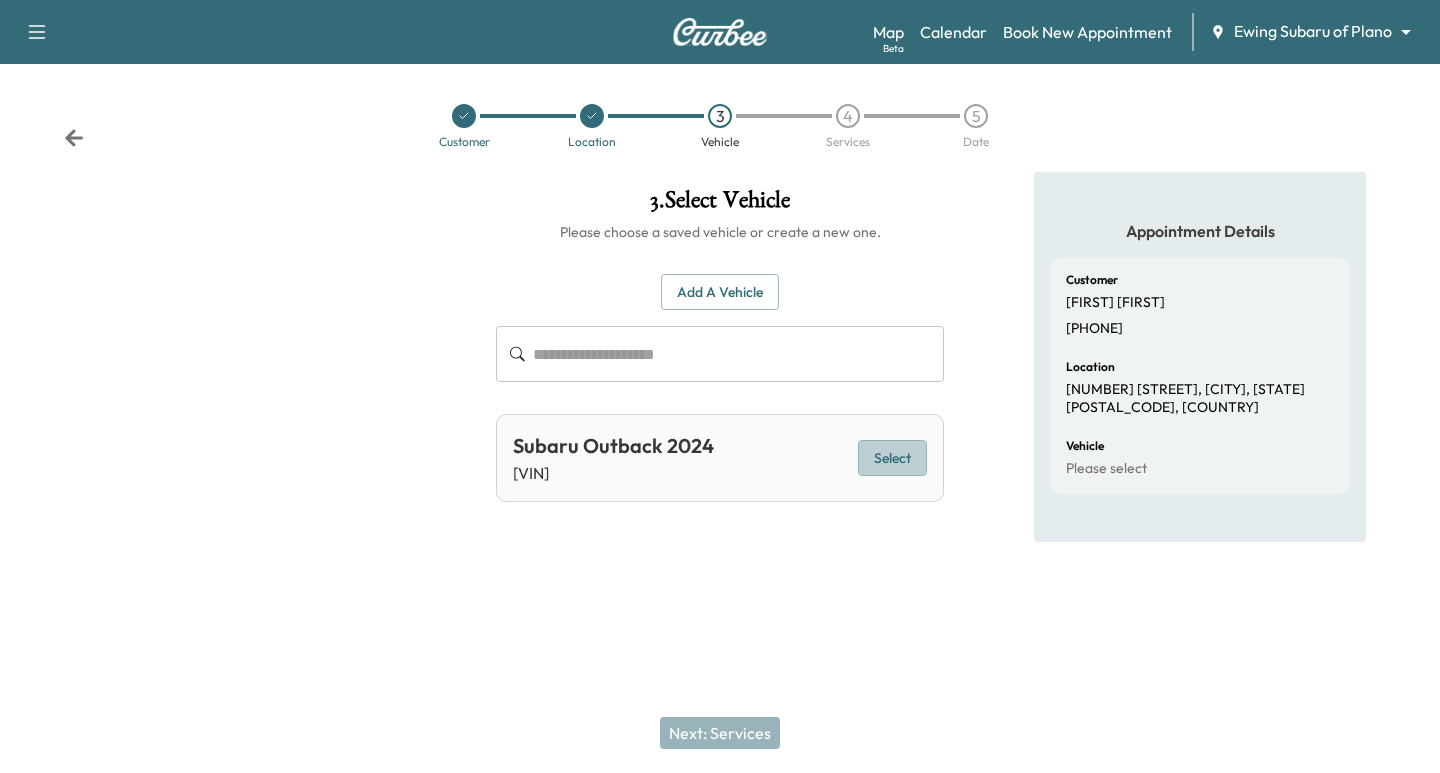 click on "Select" at bounding box center (892, 458) 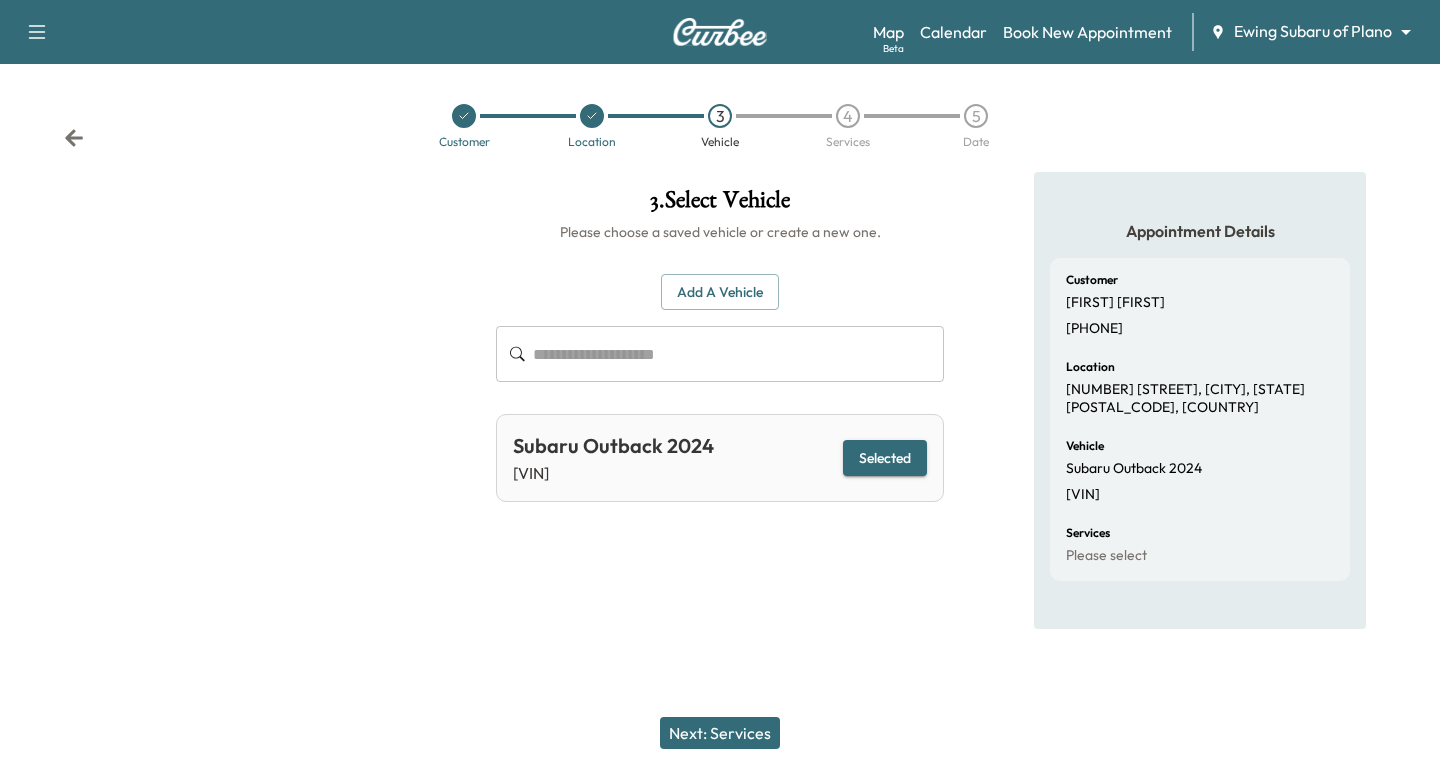 click on "Next: Services" at bounding box center [720, 733] 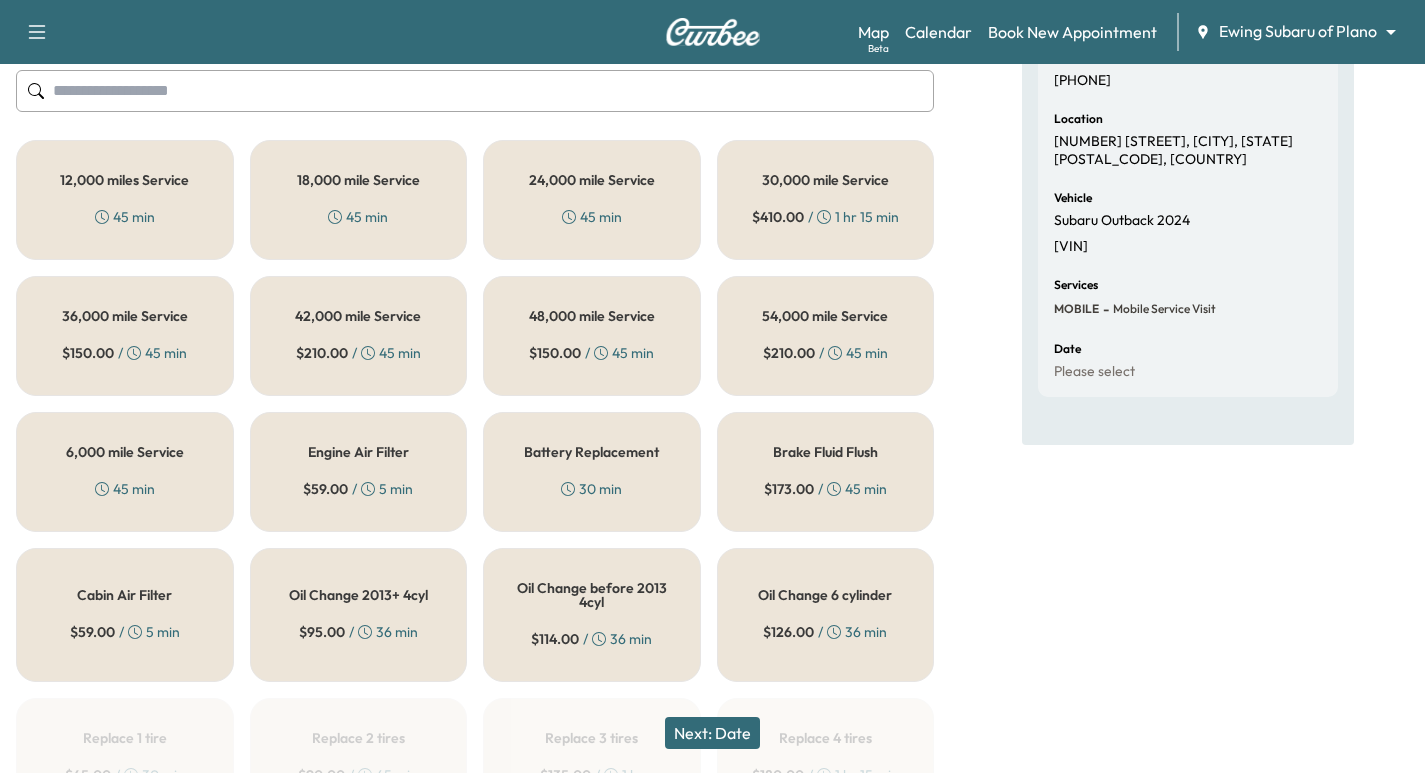 scroll, scrollTop: 225, scrollLeft: 0, axis: vertical 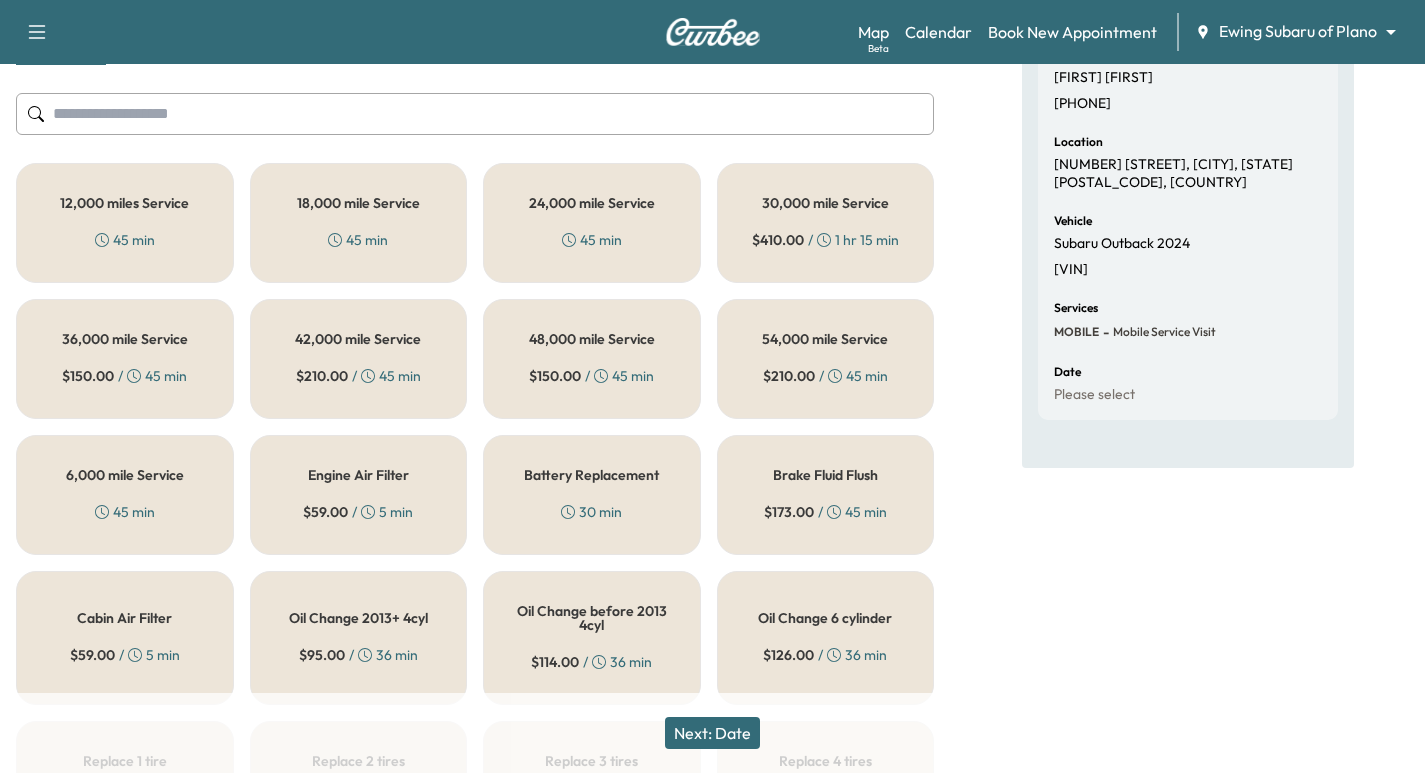 click on "24,000 mile Service 45 min" at bounding box center (592, 223) 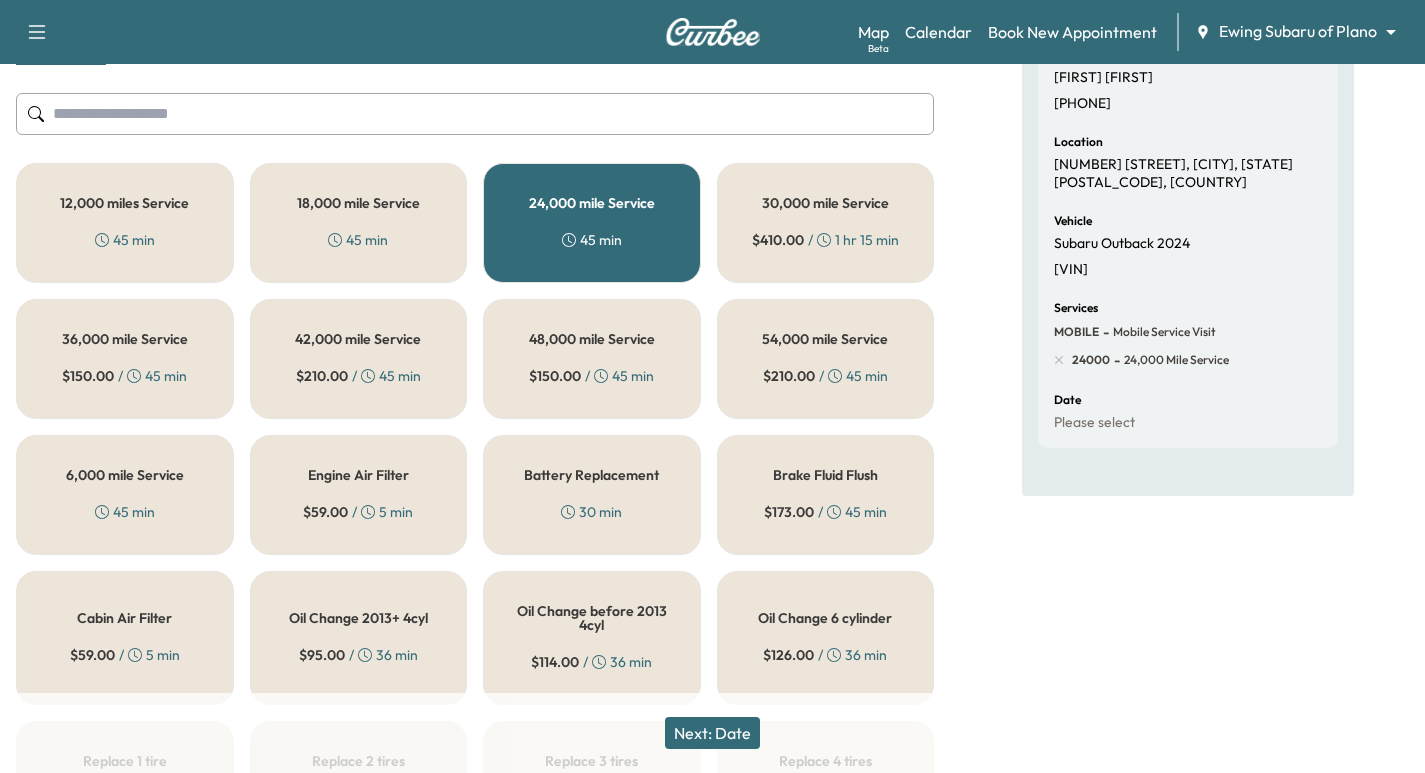 click on "Next: Date" at bounding box center (712, 733) 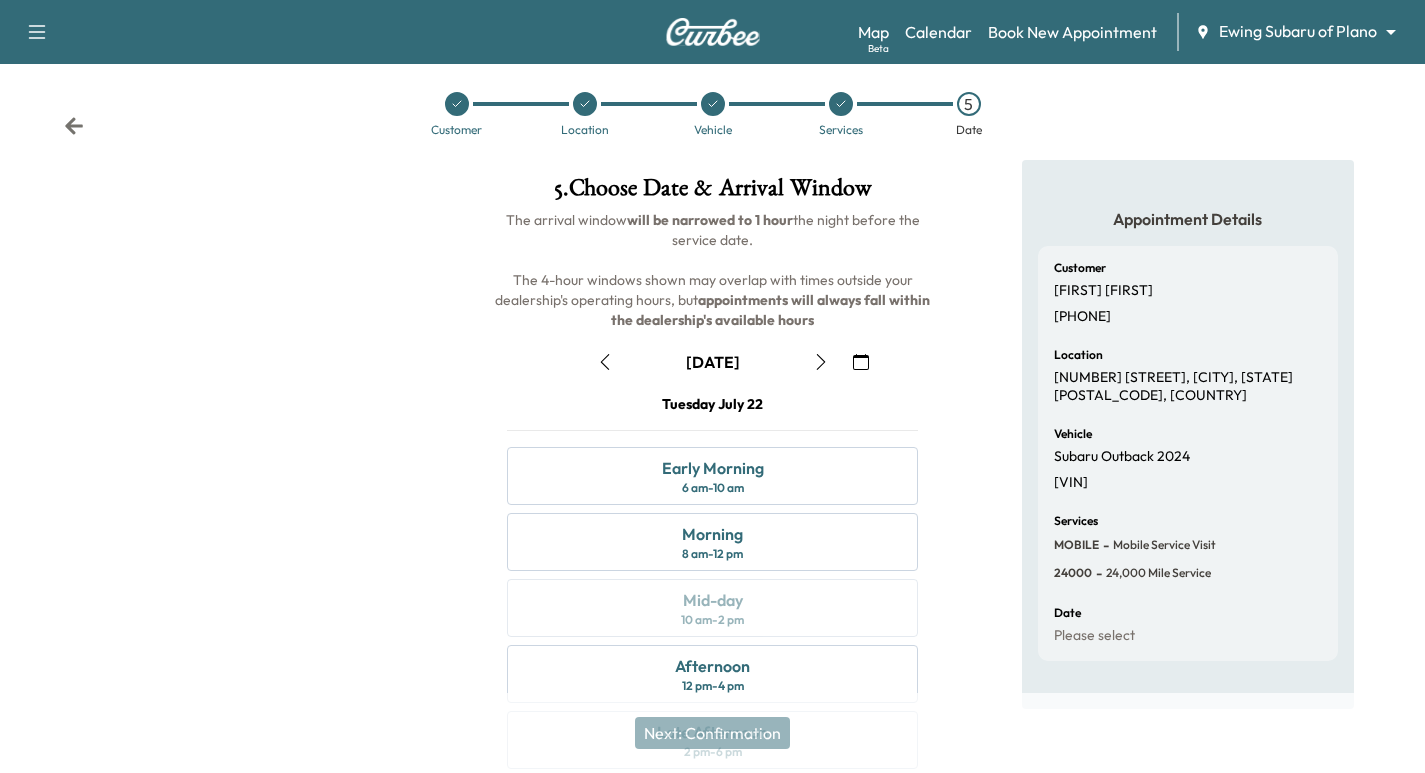 scroll, scrollTop: 225, scrollLeft: 0, axis: vertical 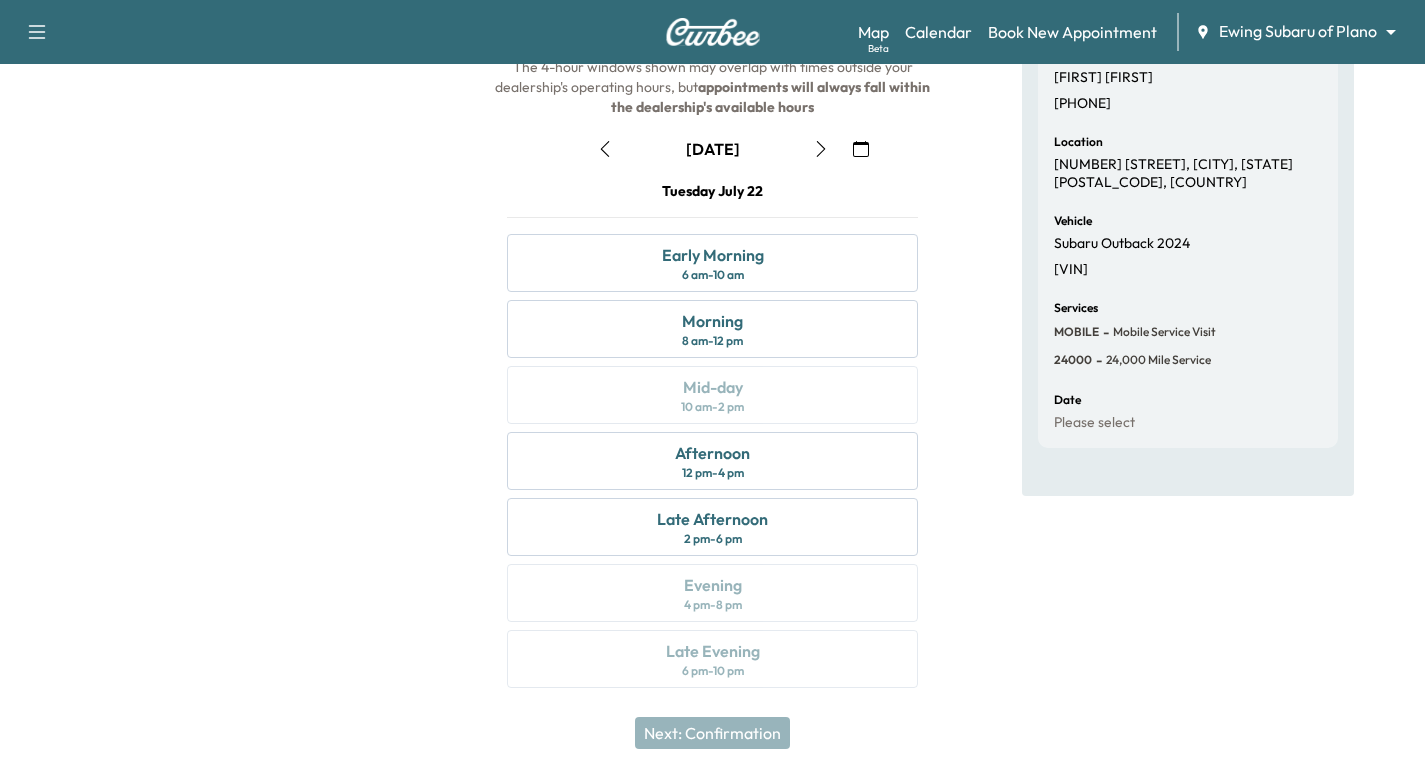 click 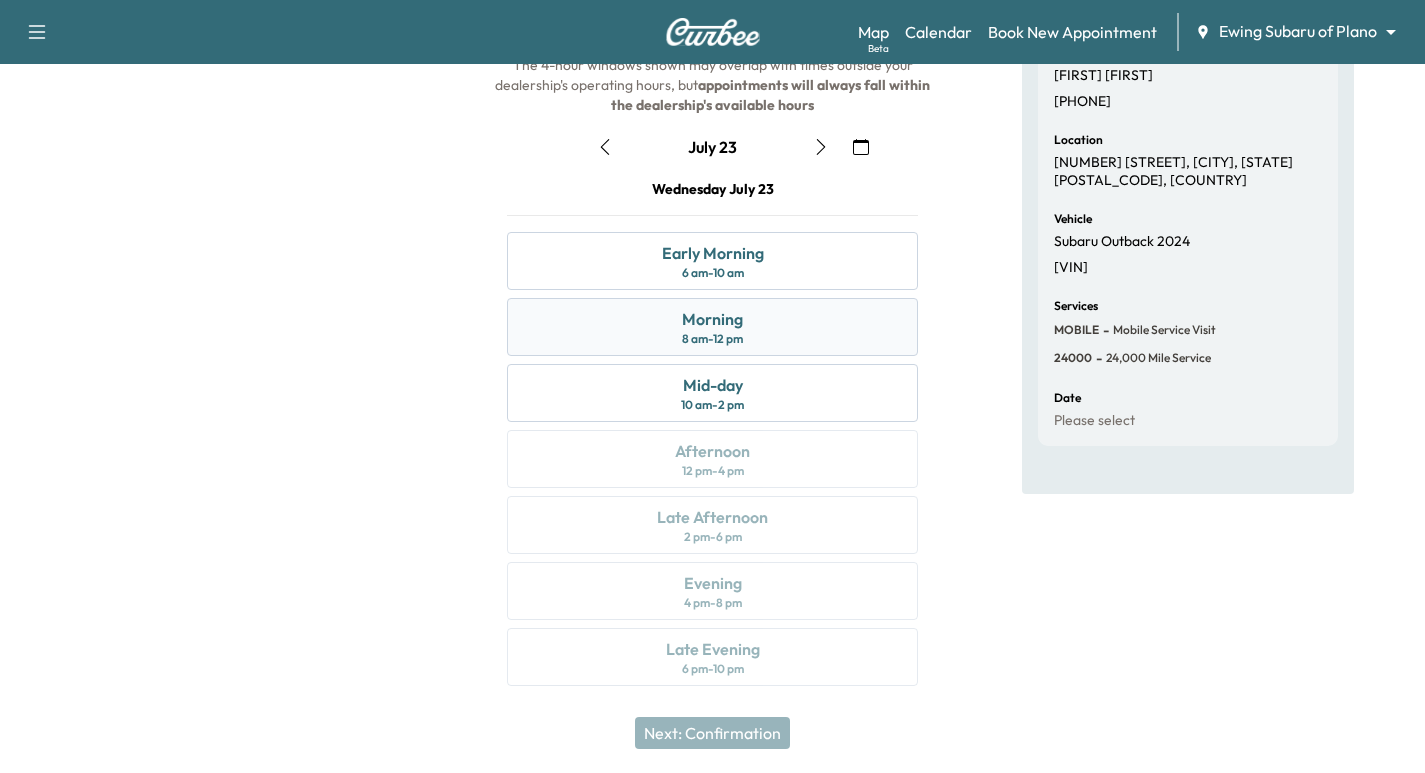 scroll, scrollTop: 228, scrollLeft: 0, axis: vertical 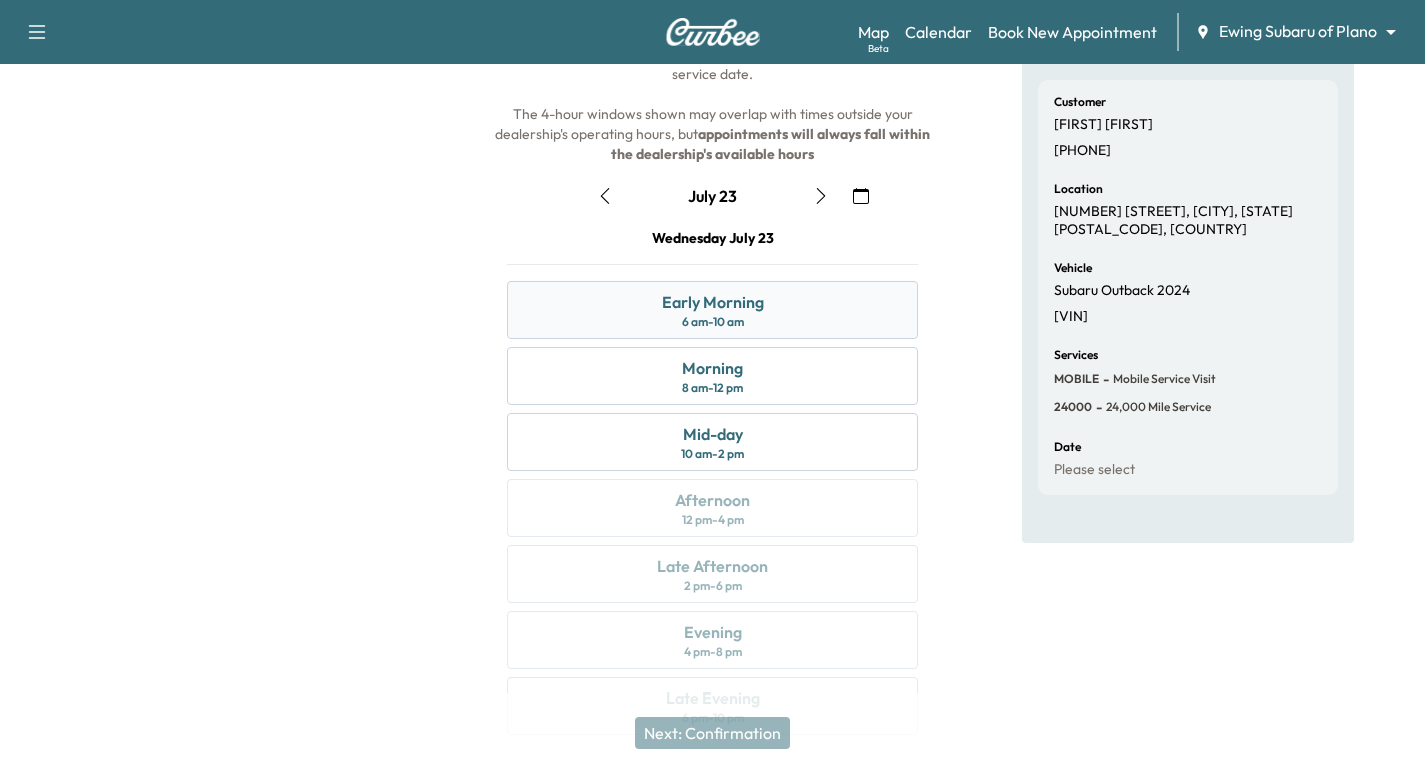 click on "[TIME]  -  [TIME]" at bounding box center (713, 322) 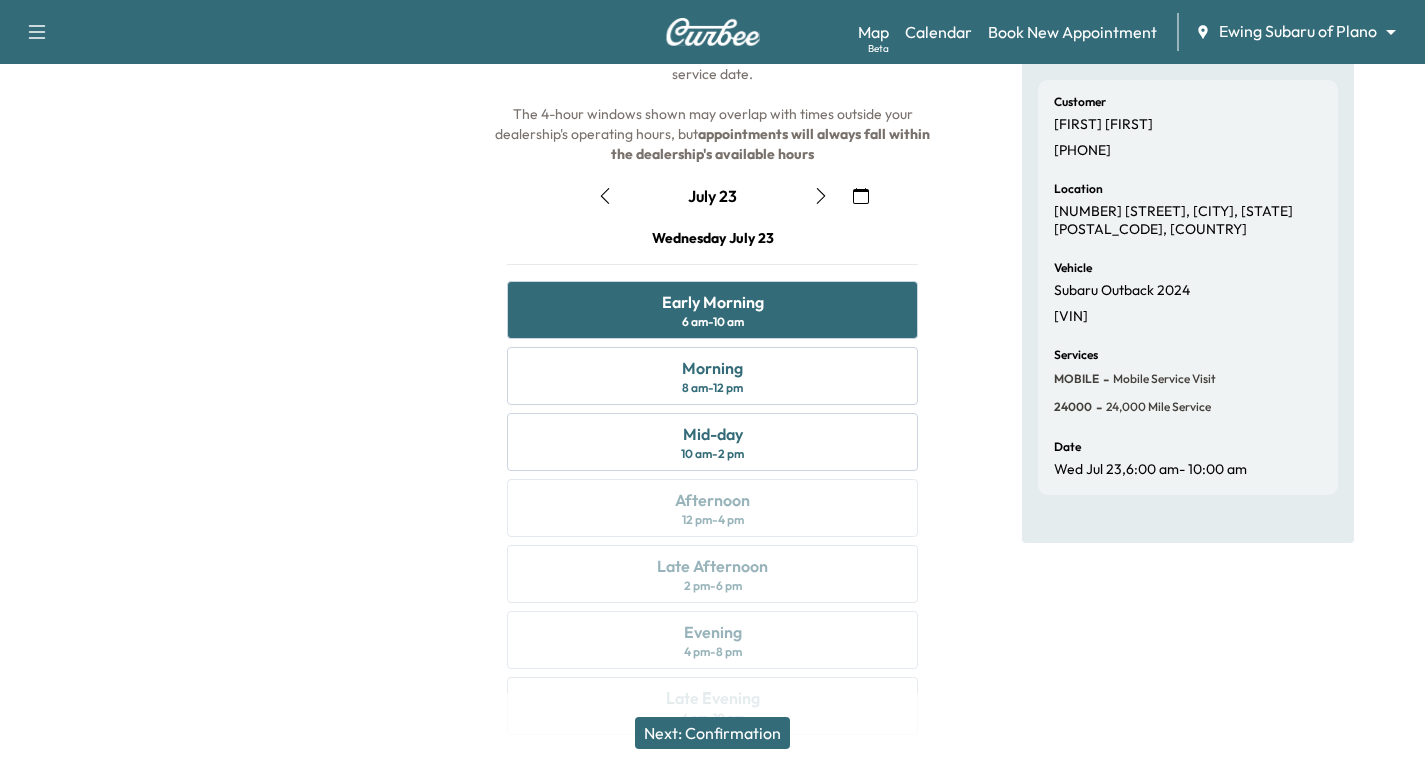 click on "Next: Confirmation" at bounding box center (712, 733) 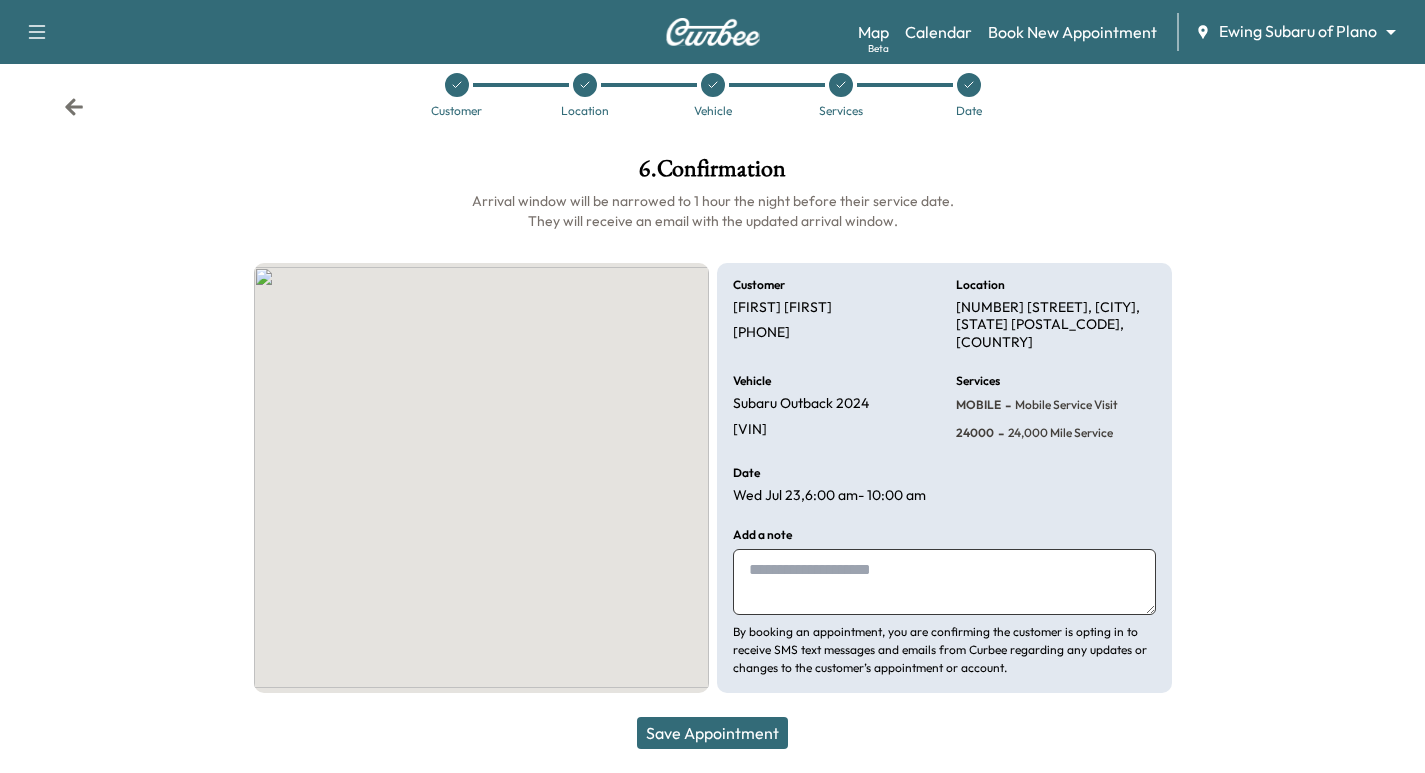 scroll, scrollTop: 21, scrollLeft: 0, axis: vertical 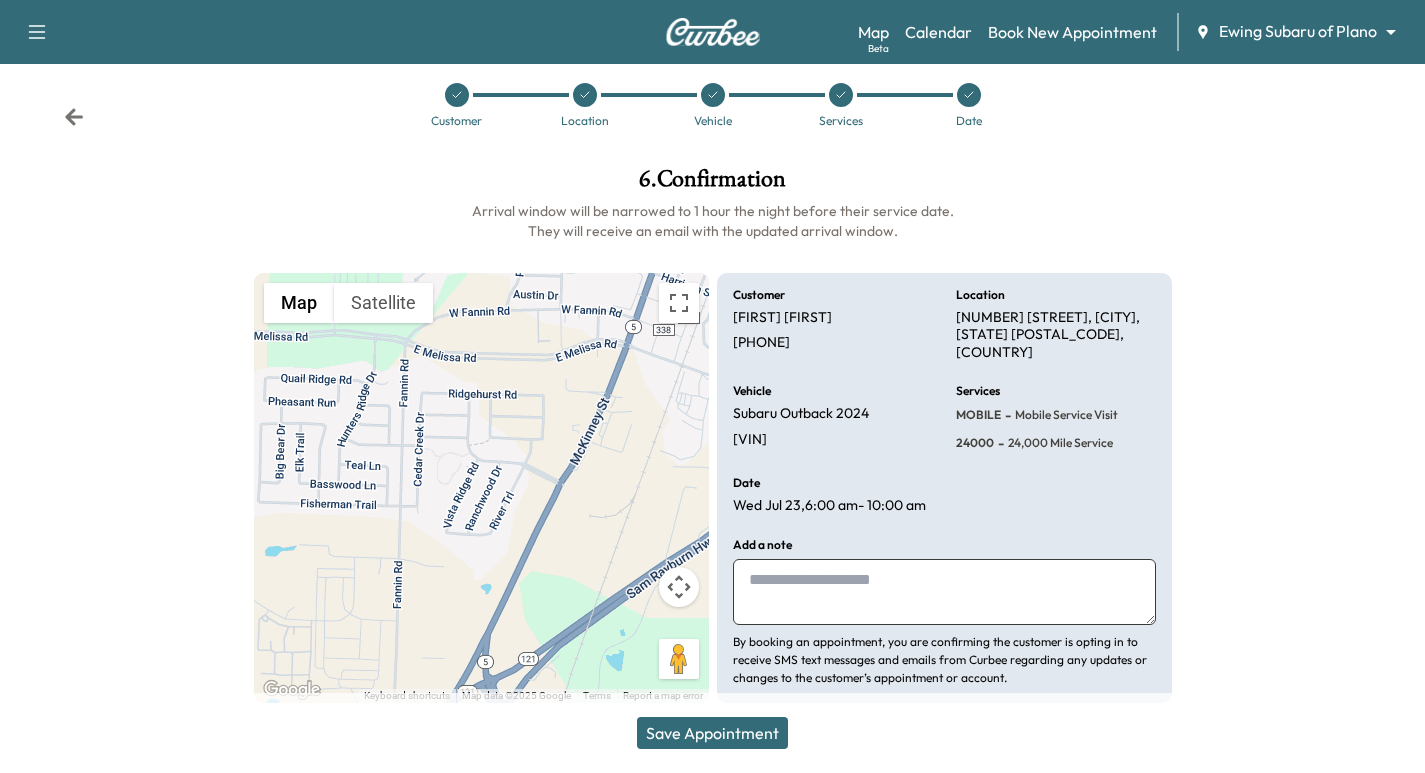 click on "Save Appointment" at bounding box center (712, 733) 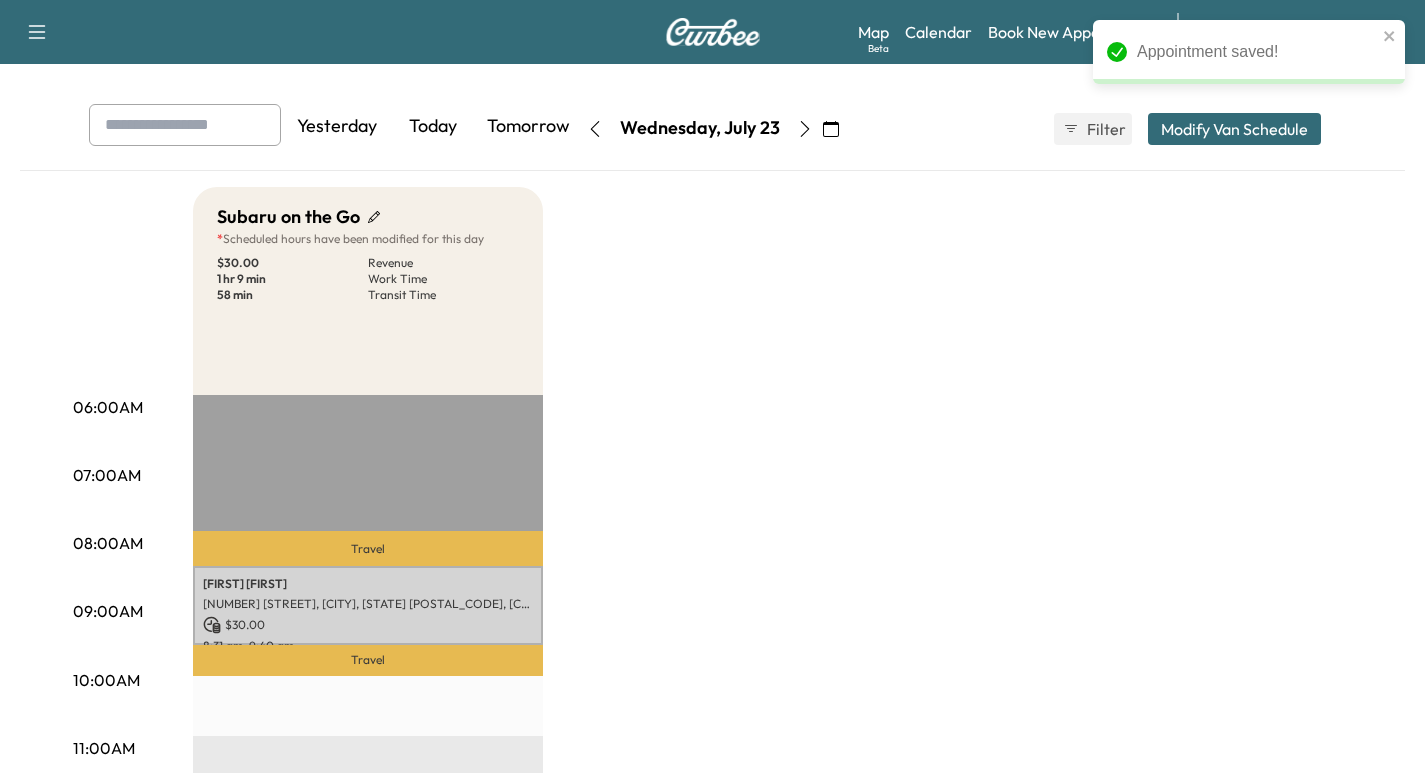 scroll, scrollTop: 75, scrollLeft: 0, axis: vertical 